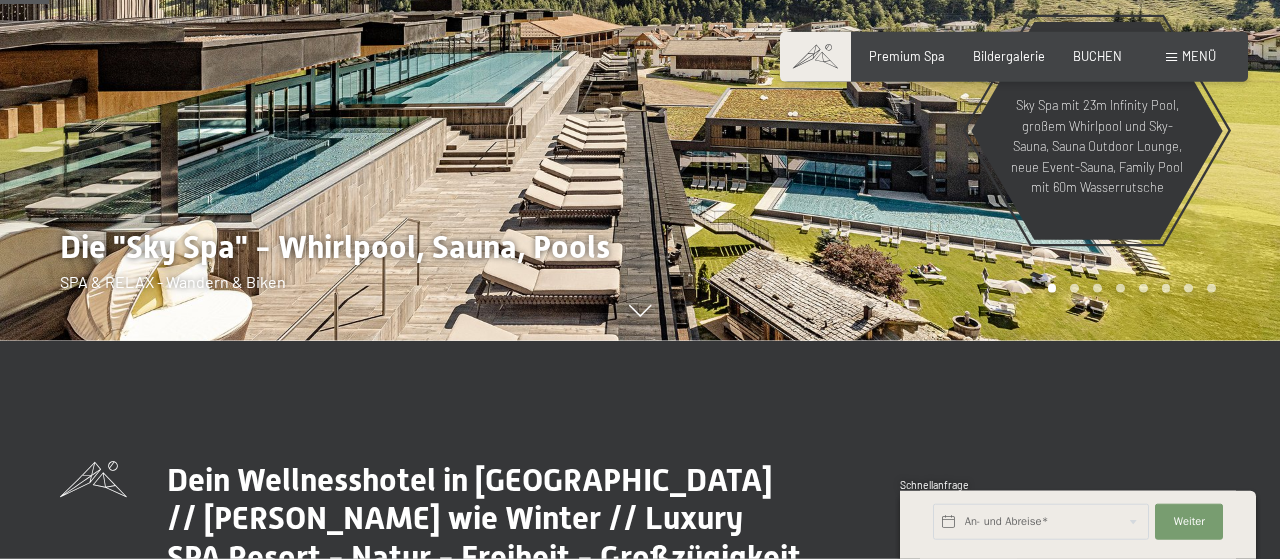 scroll, scrollTop: 0, scrollLeft: 0, axis: both 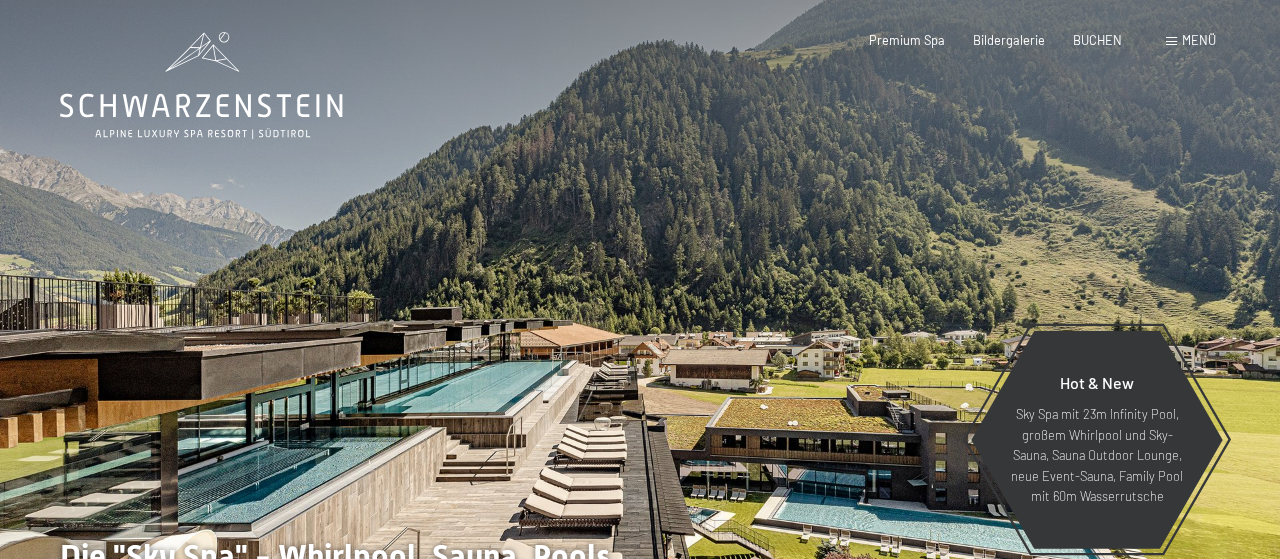click on "Menü" at bounding box center (1199, 40) 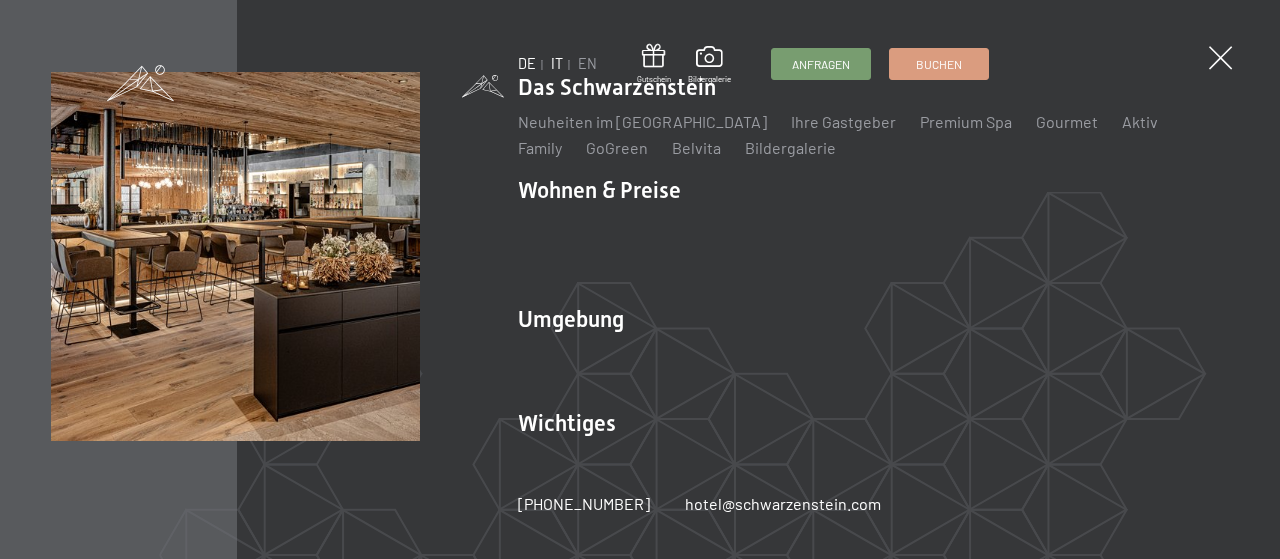 click on "IT" at bounding box center (557, 63) 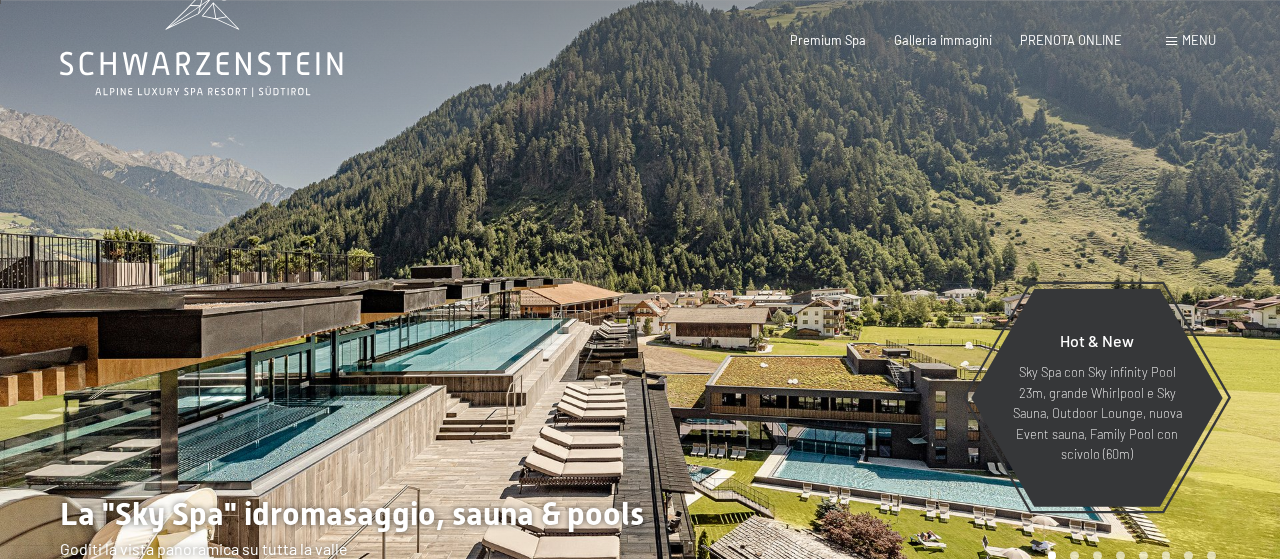 scroll, scrollTop: 0, scrollLeft: 0, axis: both 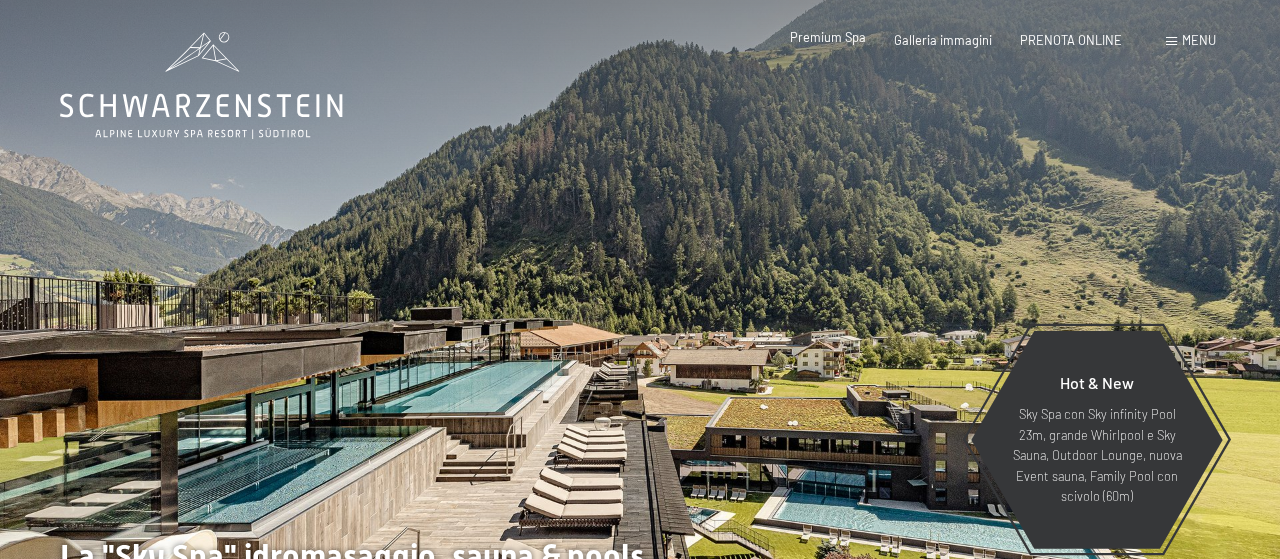 click on "Premium Spa" at bounding box center [828, 37] 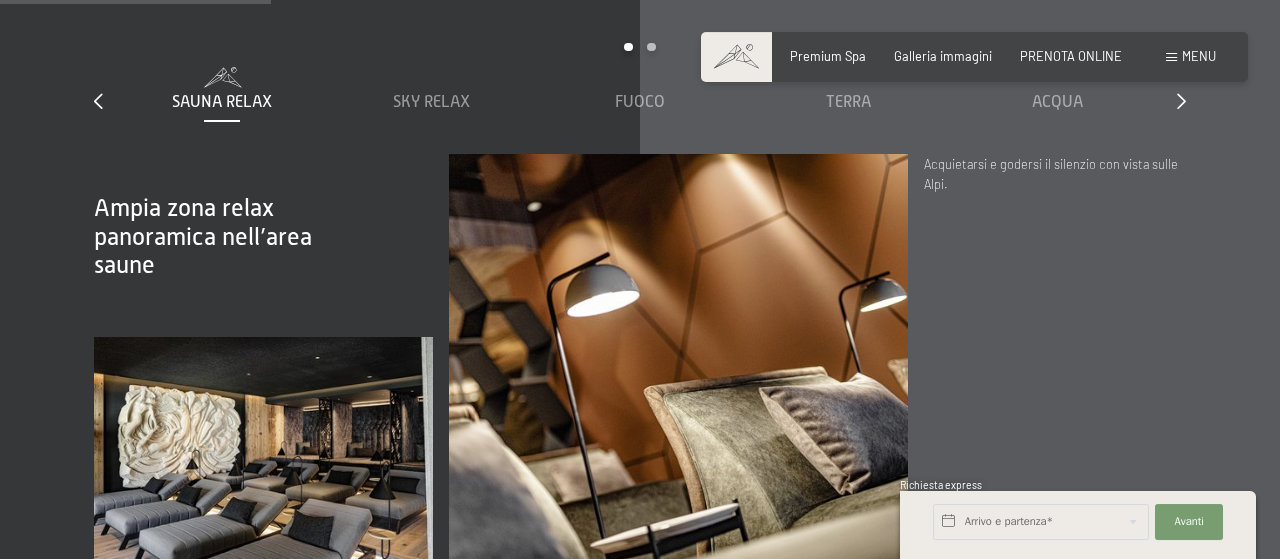 scroll, scrollTop: 2080, scrollLeft: 0, axis: vertical 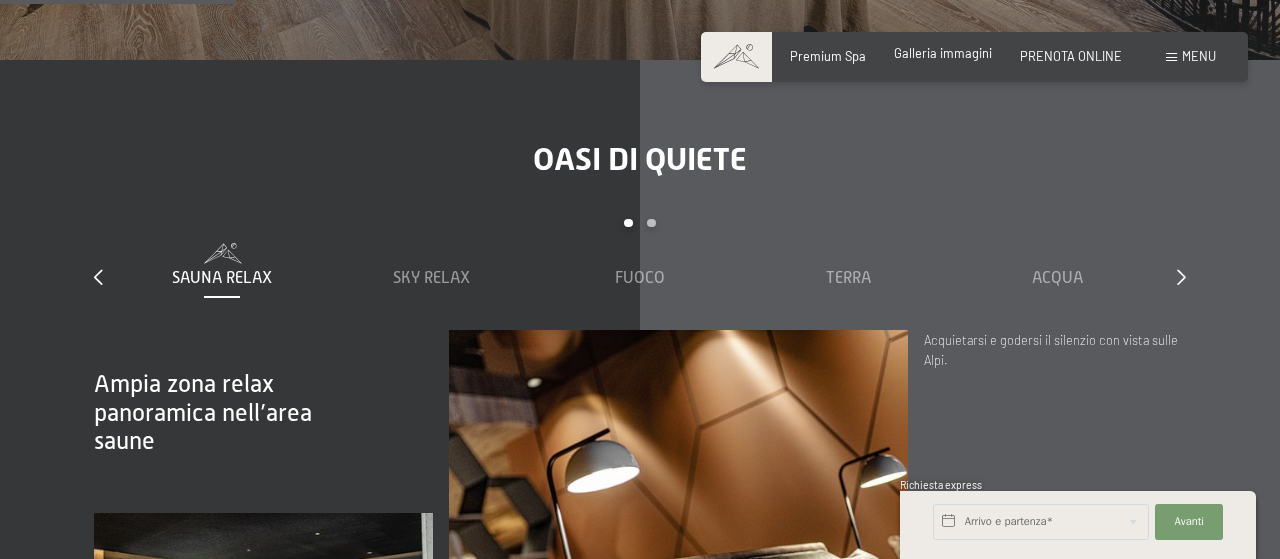 click on "Galleria immagini" at bounding box center (943, 53) 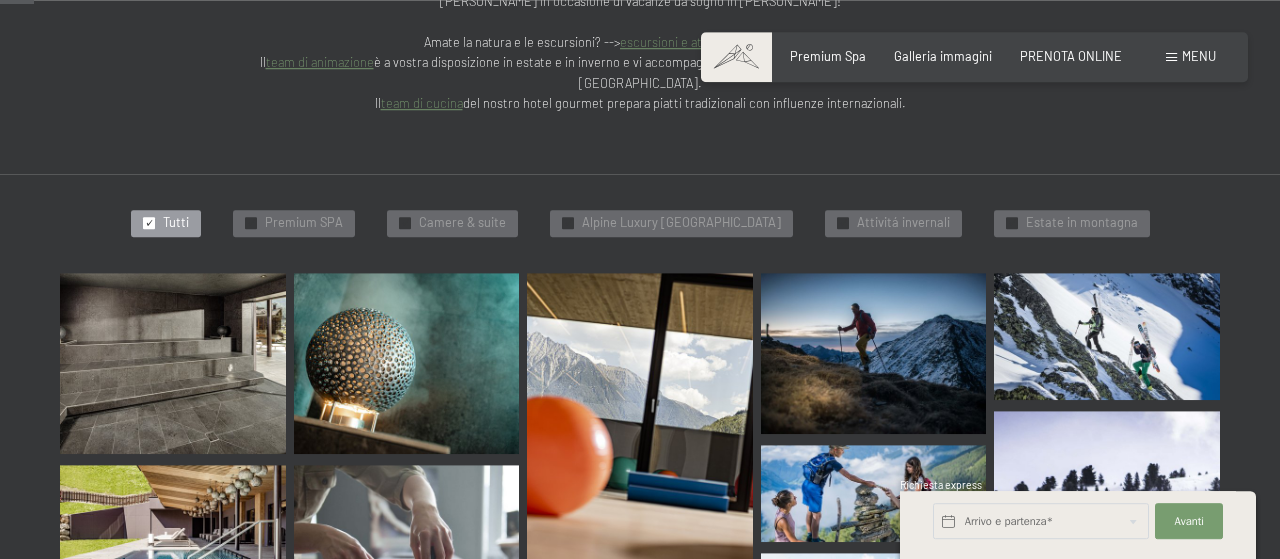 scroll, scrollTop: 416, scrollLeft: 0, axis: vertical 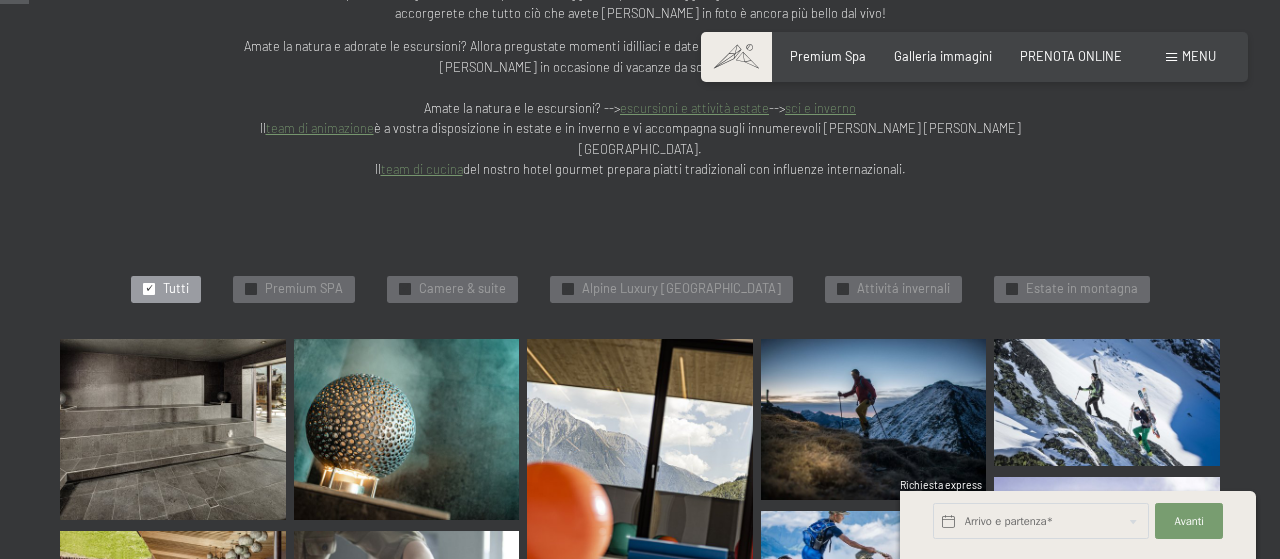 click on "Menu" at bounding box center [1199, 56] 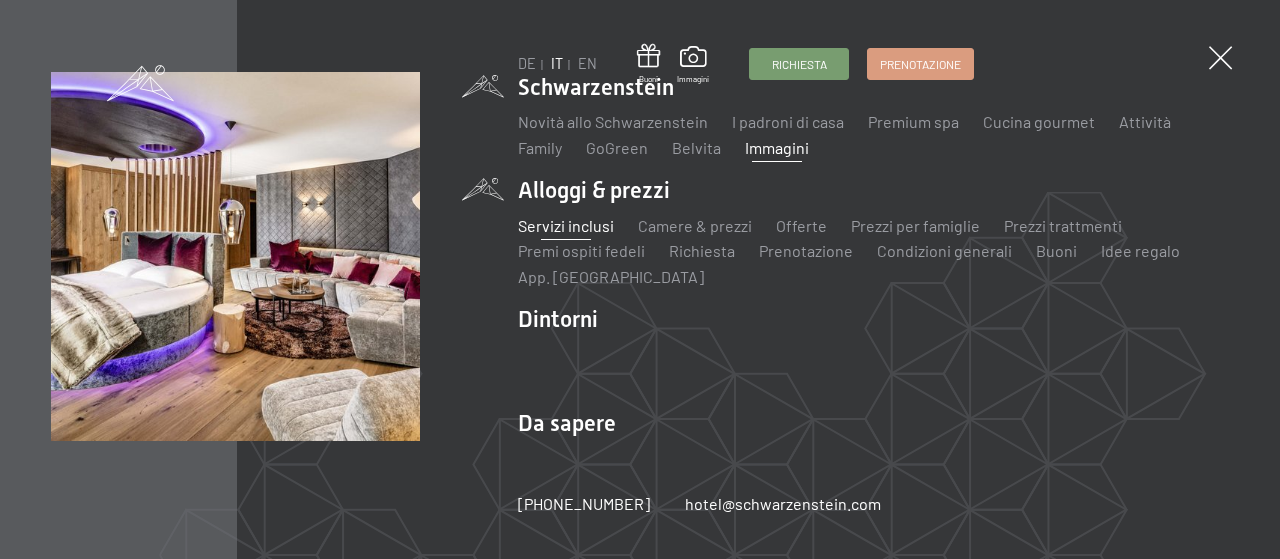 click on "Servizi inclusi" at bounding box center (566, 225) 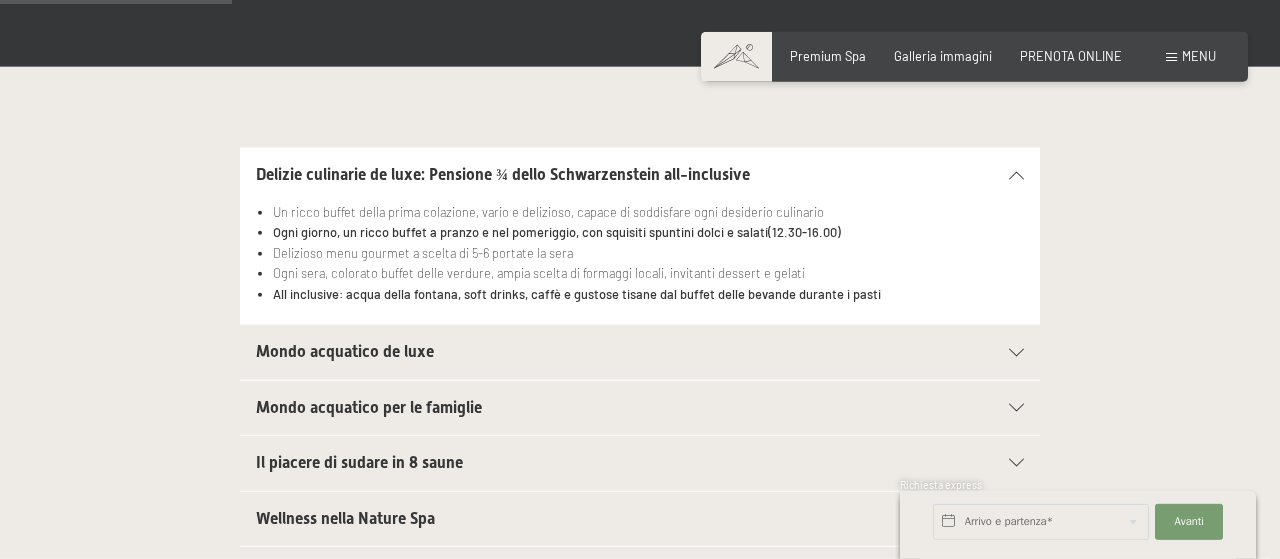 scroll, scrollTop: 624, scrollLeft: 0, axis: vertical 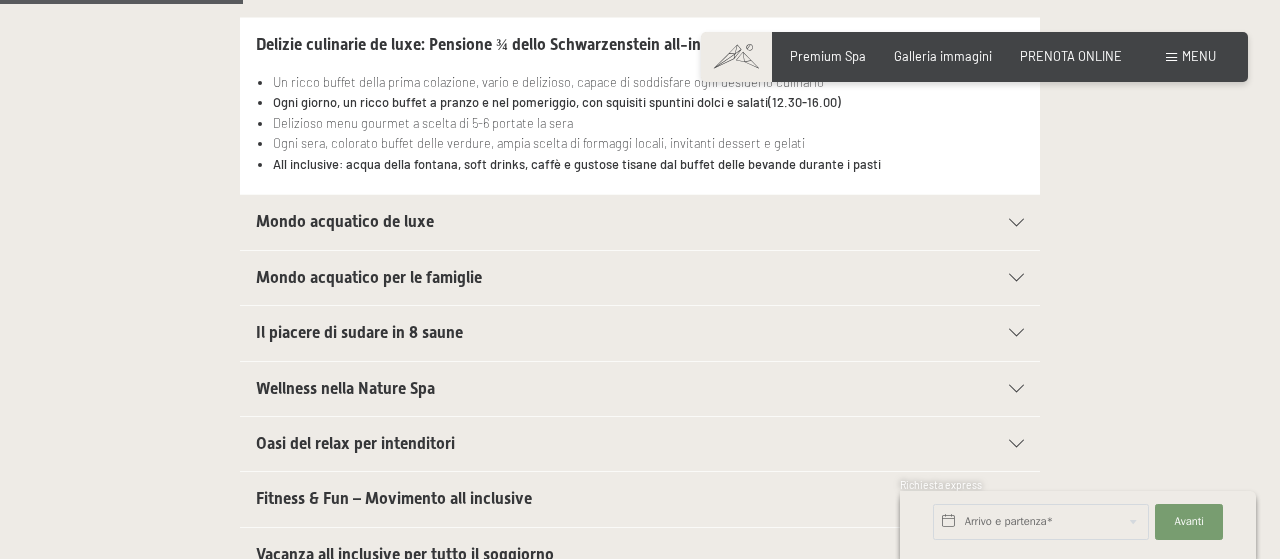 click on "Mondo acquatico de luxe" at bounding box center [640, 222] 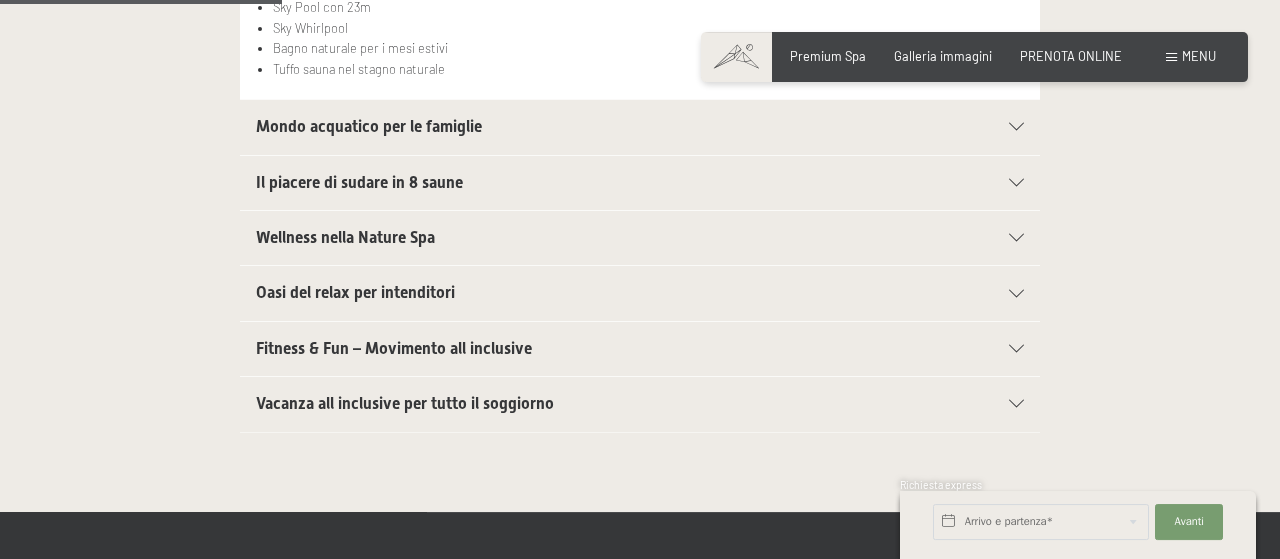 scroll, scrollTop: 832, scrollLeft: 0, axis: vertical 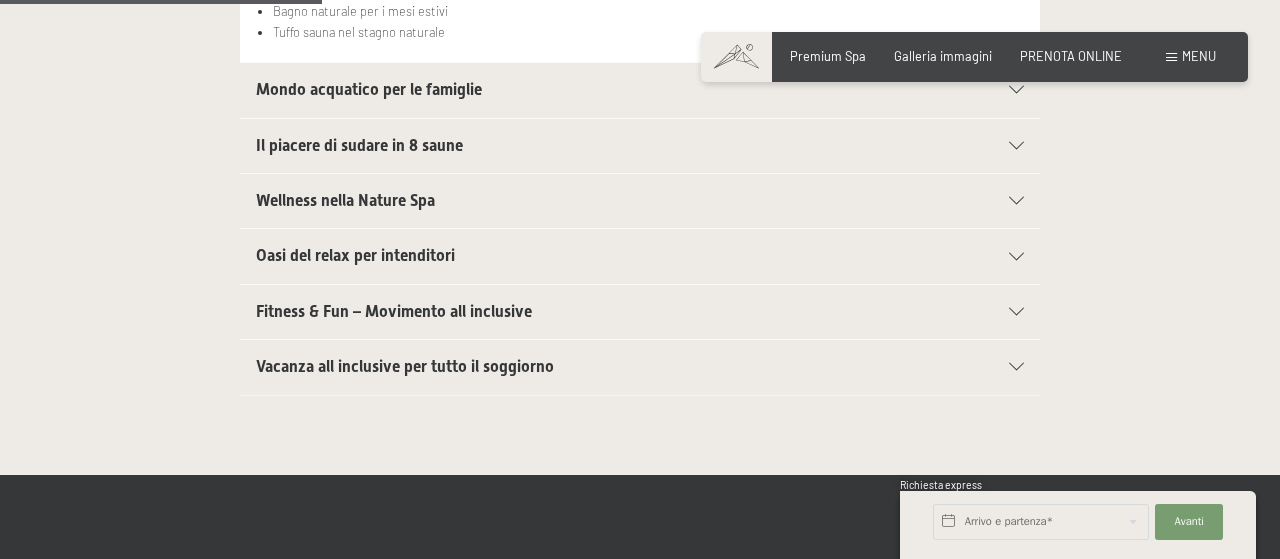 click at bounding box center [1016, 367] 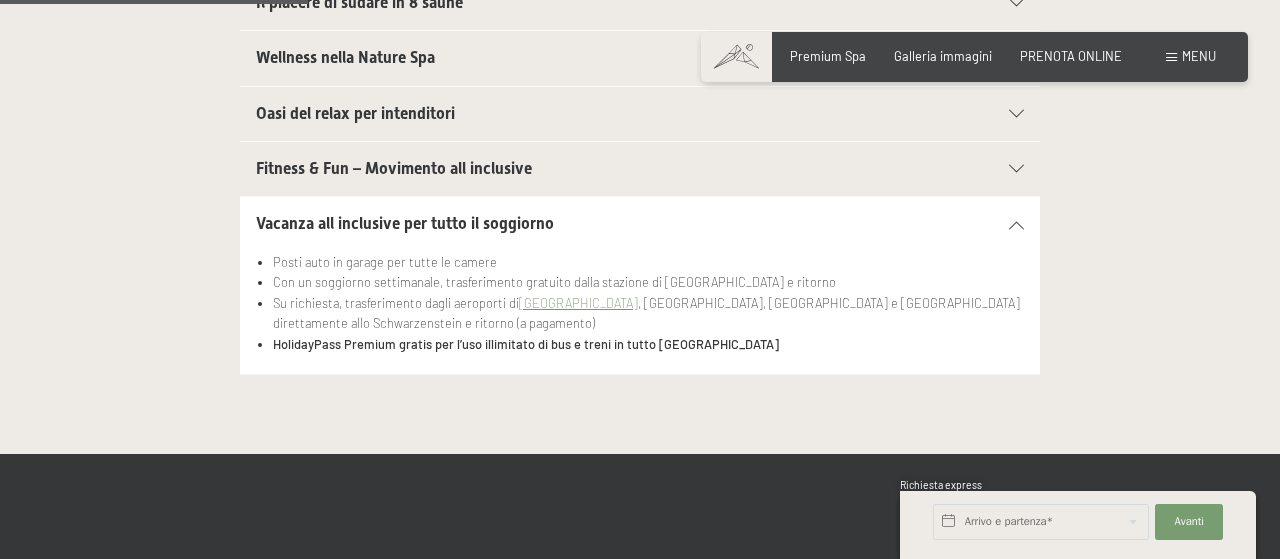 scroll, scrollTop: 757, scrollLeft: 0, axis: vertical 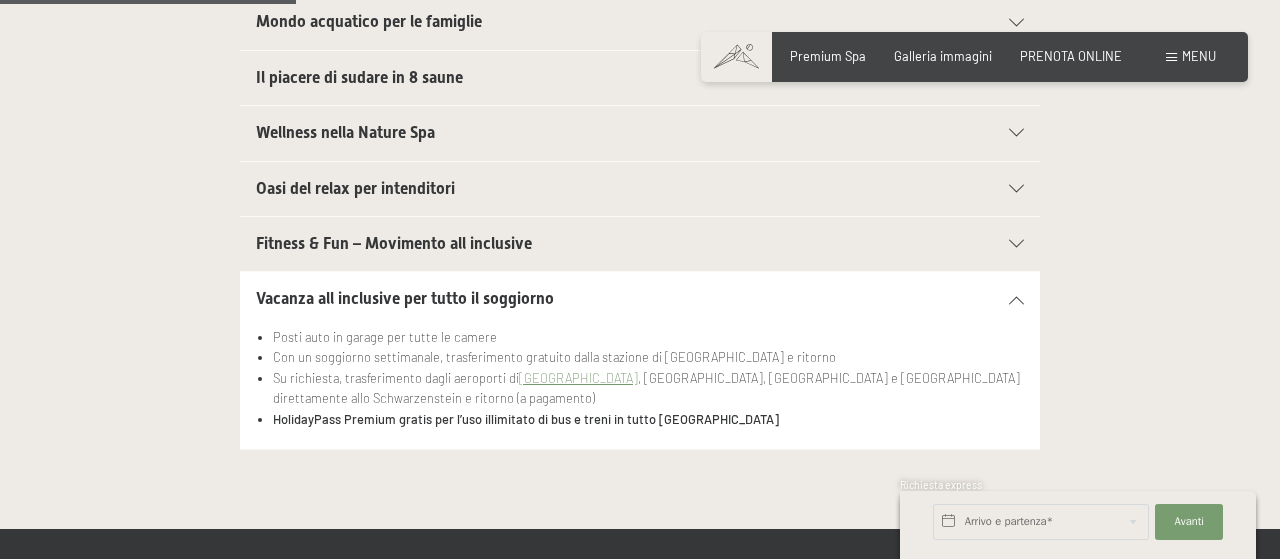 click on "Fitness & Fun – Movimento all inclusive                       In estate 90 ore, mentre in inverno 45 ore, all’insegna di un fantastico programma di sport e attività in compagnia dei nostri  animatori :  - Aqua gym  - Ogni giorno, 3 gettate di vapore  - Esercizi di distensione e stretching  - e molto altro   Area movimento e meditazione  Ricco programma movimento (outdoor e indoor) con allenatori vital diplomati; il programma è disponibile in loco   Pacchetto escursioni: vi forniamo zaino, bastoncini da escursione e cartina con percorsi escursionistici!   Ampio centro cardio e training high tech con attrezzi top di ultima generazione e consulenza da parte del nostro vital team" at bounding box center [640, 244] 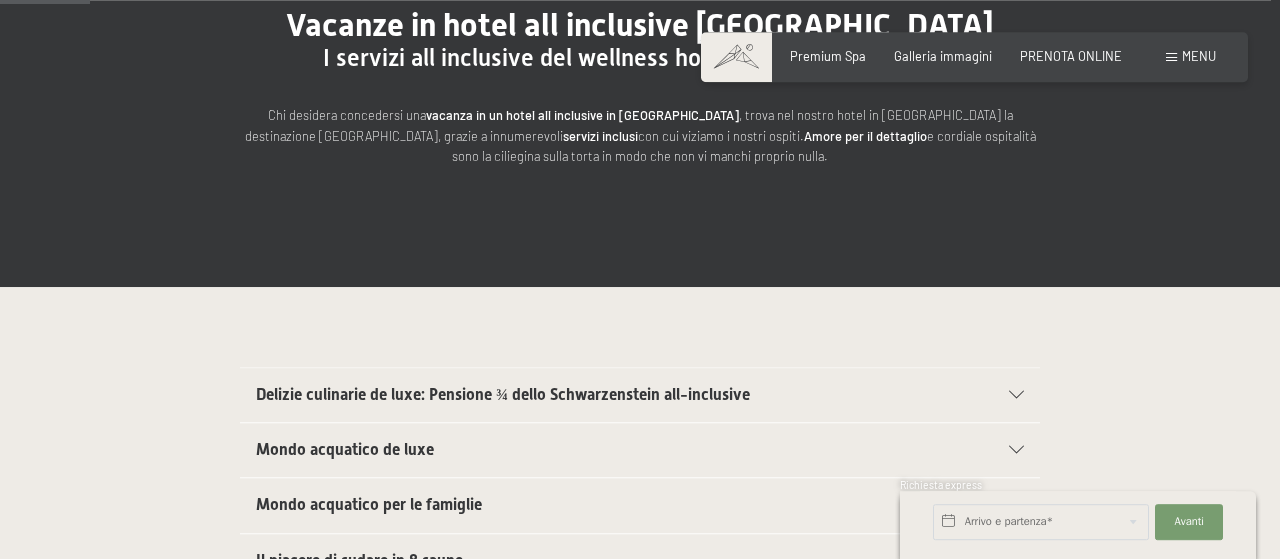 scroll, scrollTop: 237, scrollLeft: 0, axis: vertical 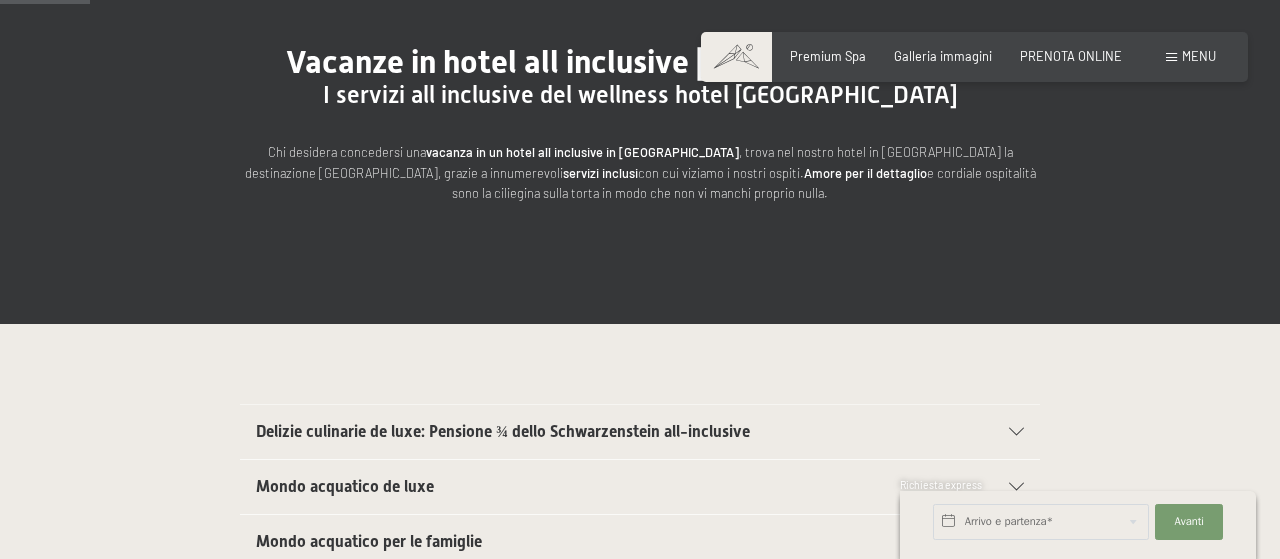 click at bounding box center [1006, 432] 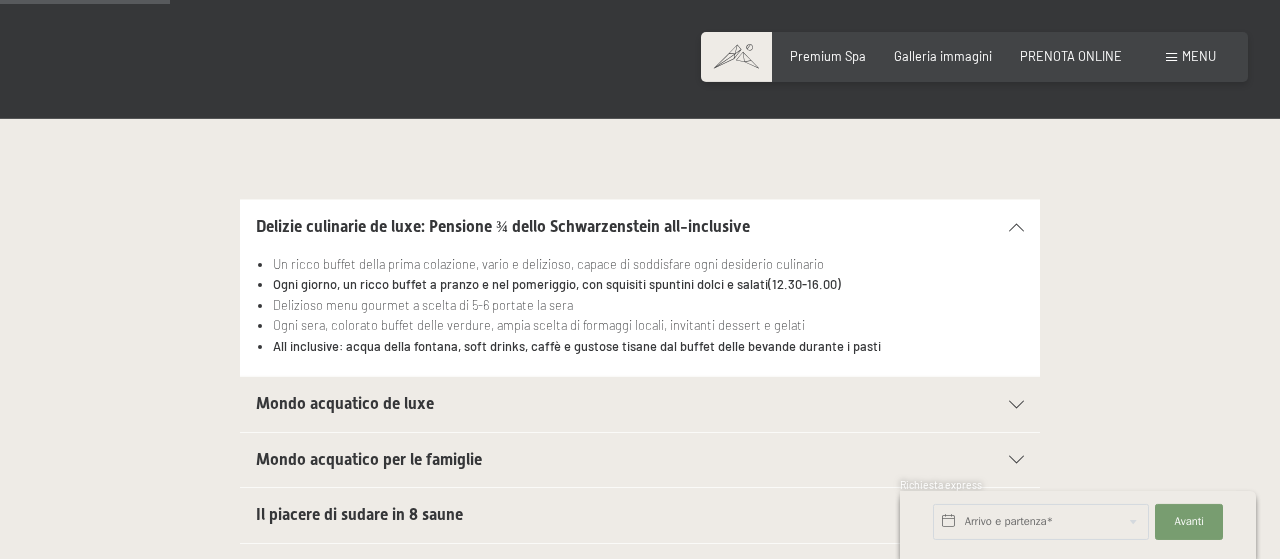 scroll, scrollTop: 445, scrollLeft: 0, axis: vertical 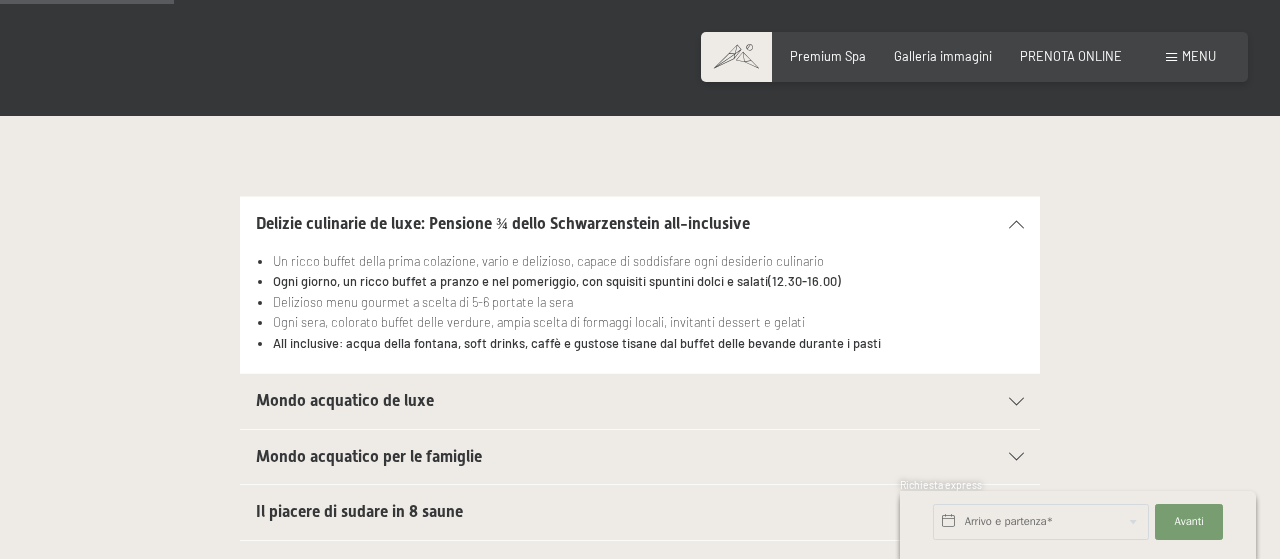 click on "Menu" at bounding box center (1199, 56) 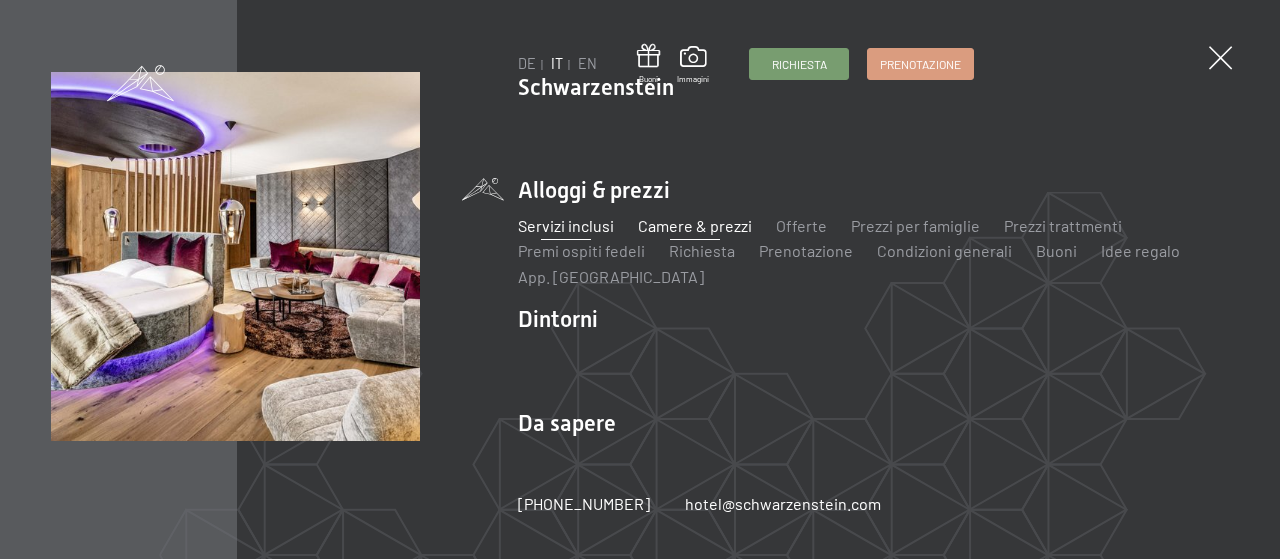 click on "Camere & prezzi" at bounding box center (695, 225) 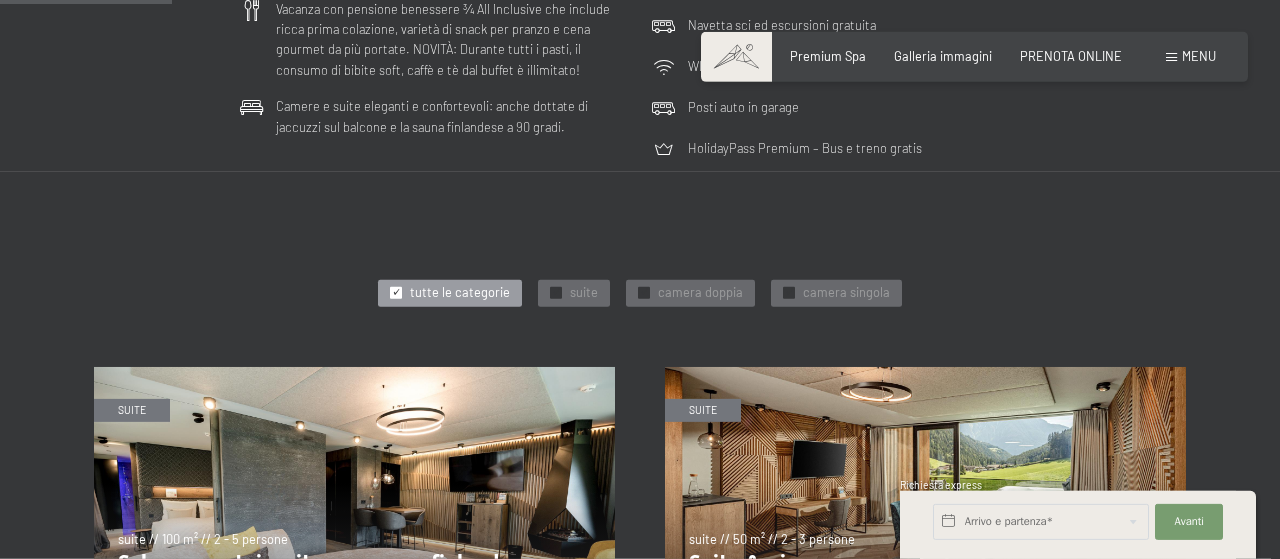 scroll, scrollTop: 728, scrollLeft: 0, axis: vertical 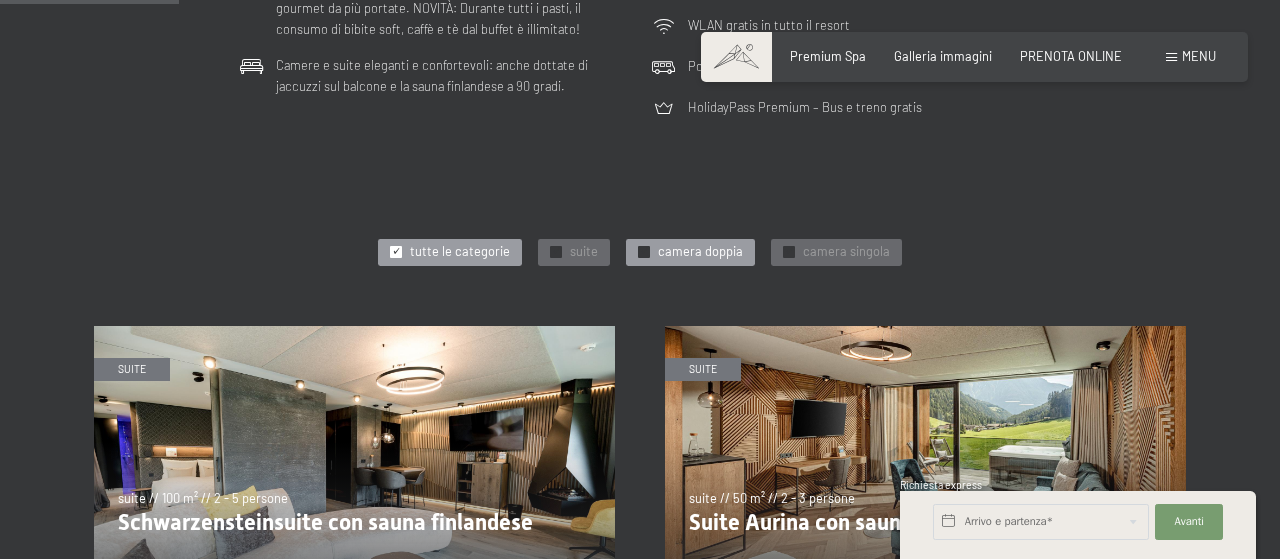 click on "camera doppia" at bounding box center (700, 252) 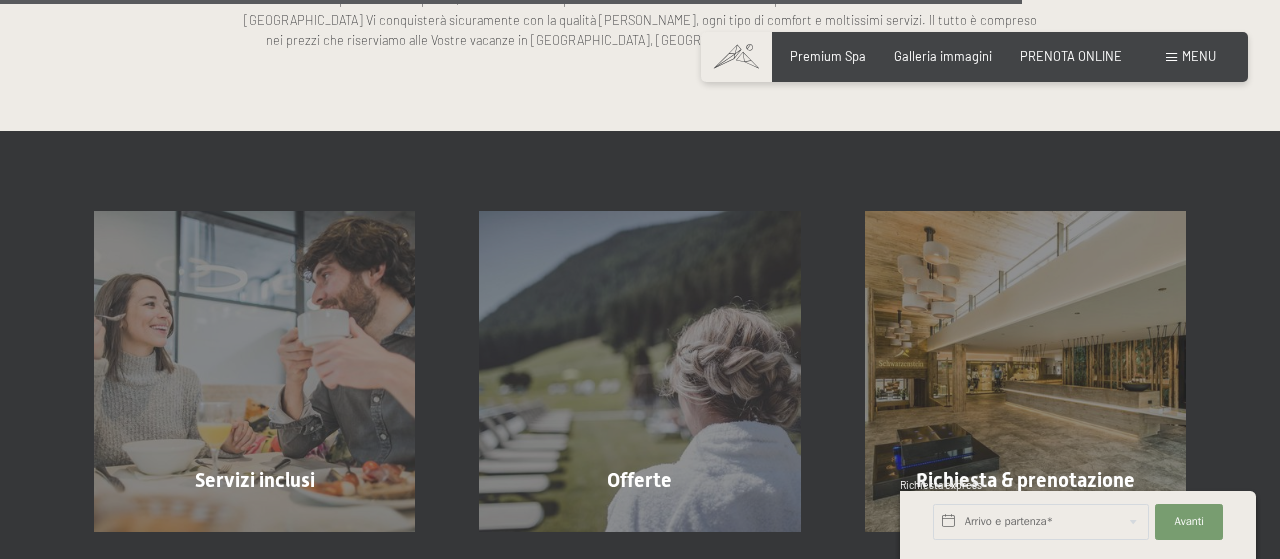 scroll, scrollTop: 3016, scrollLeft: 0, axis: vertical 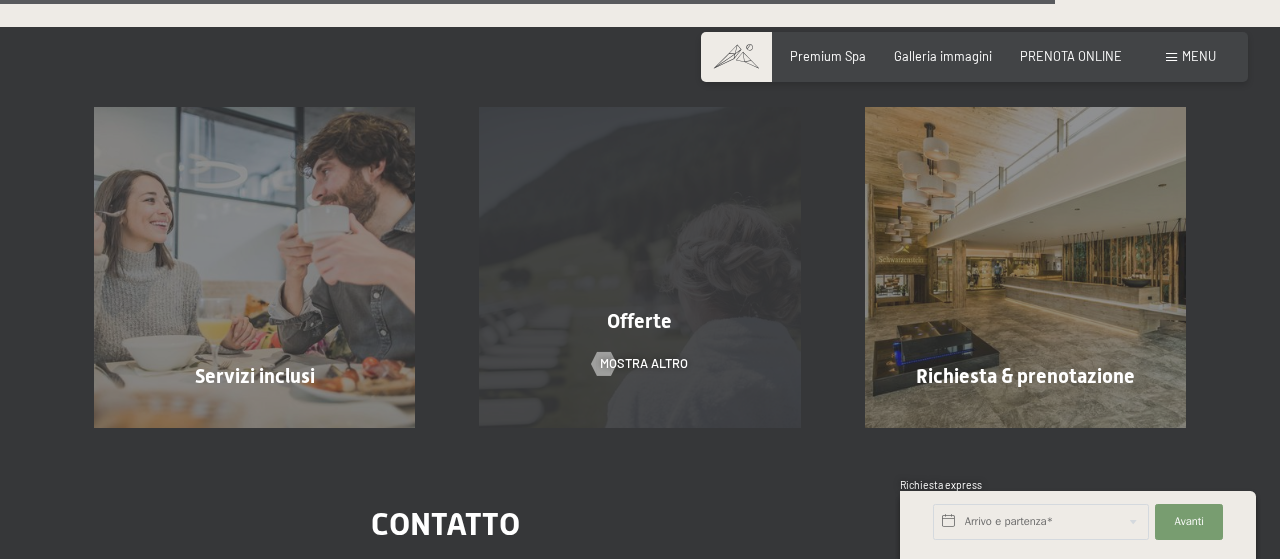 click on "Offerte" at bounding box center [639, 321] 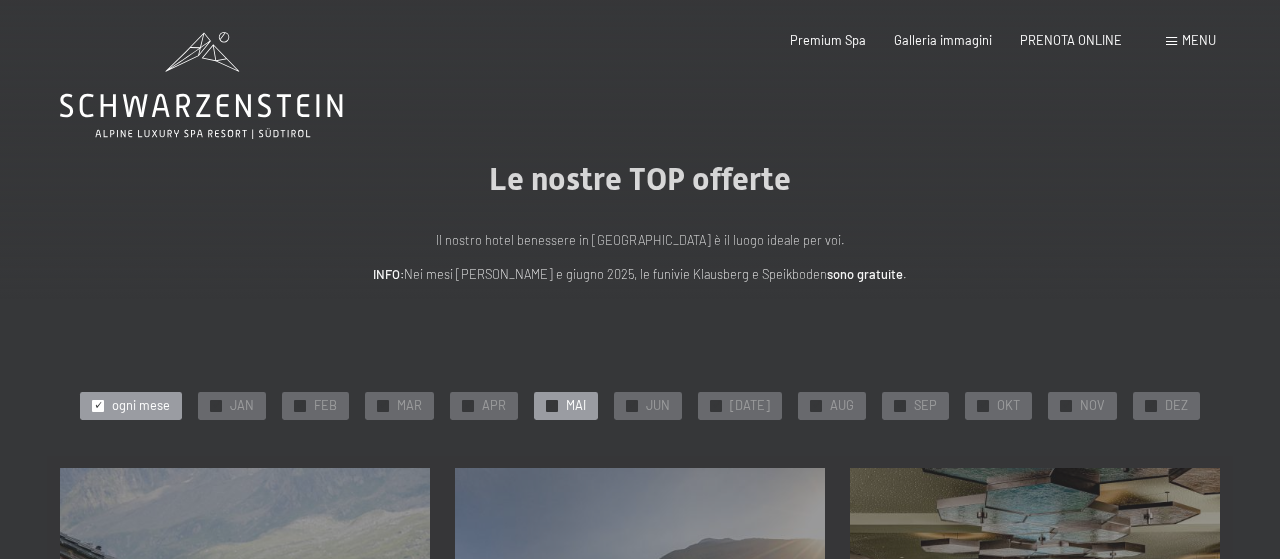scroll, scrollTop: 0, scrollLeft: 0, axis: both 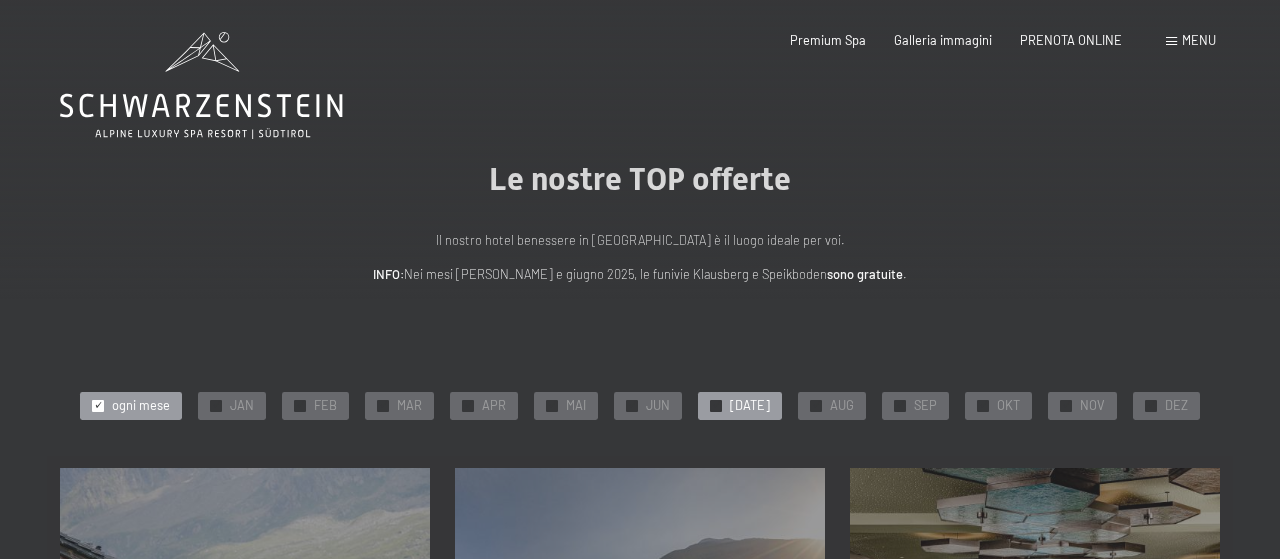 click on "JUL" at bounding box center [750, 406] 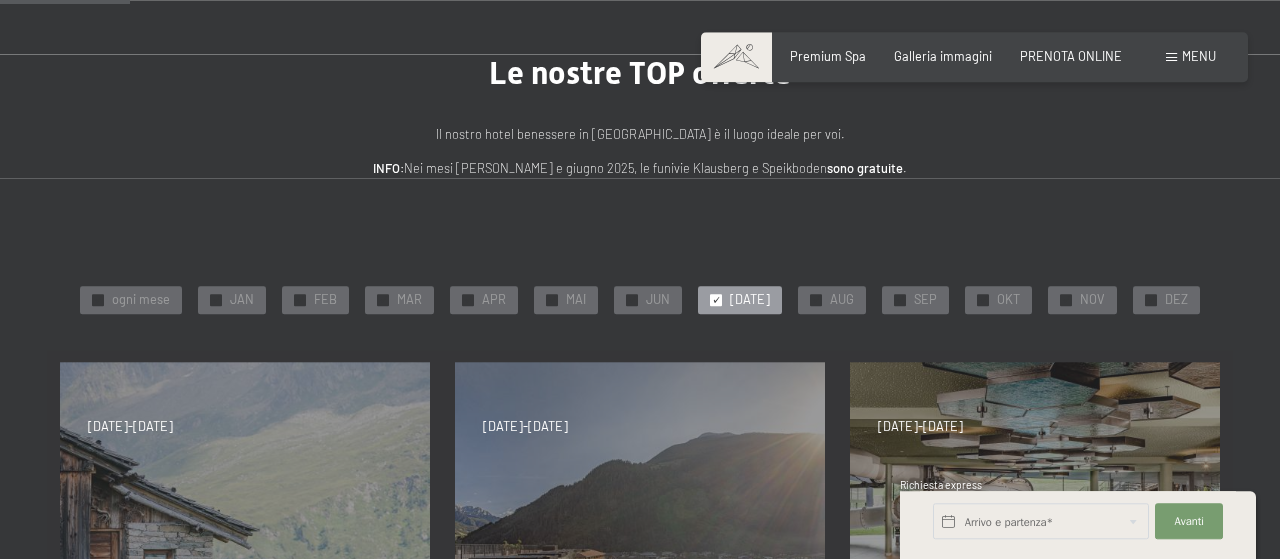 scroll, scrollTop: 104, scrollLeft: 0, axis: vertical 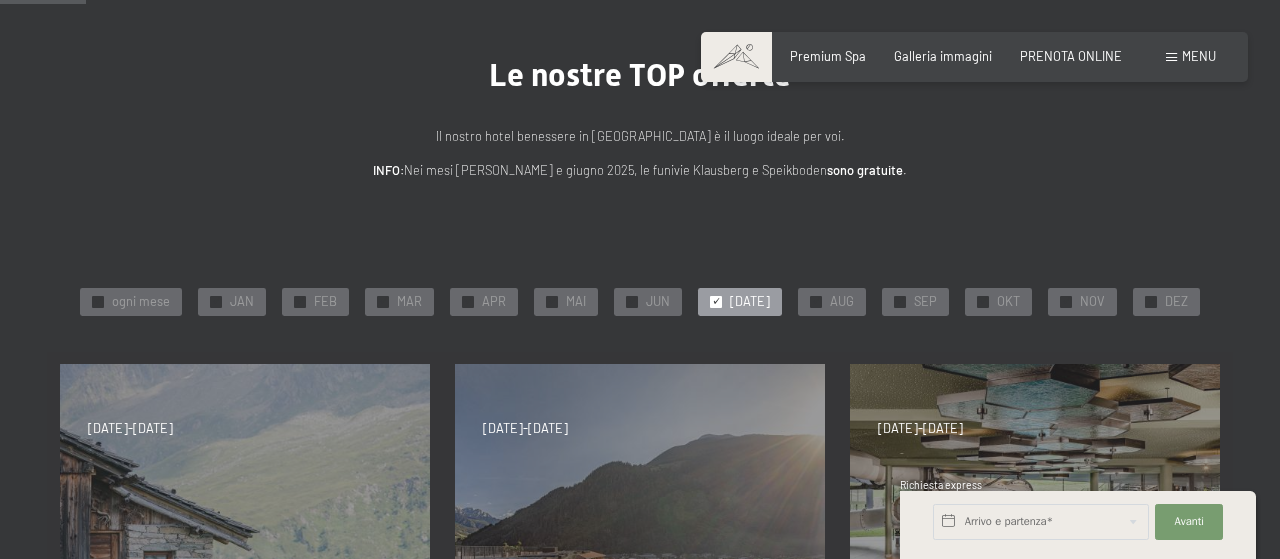 click on "Menu" at bounding box center (1199, 56) 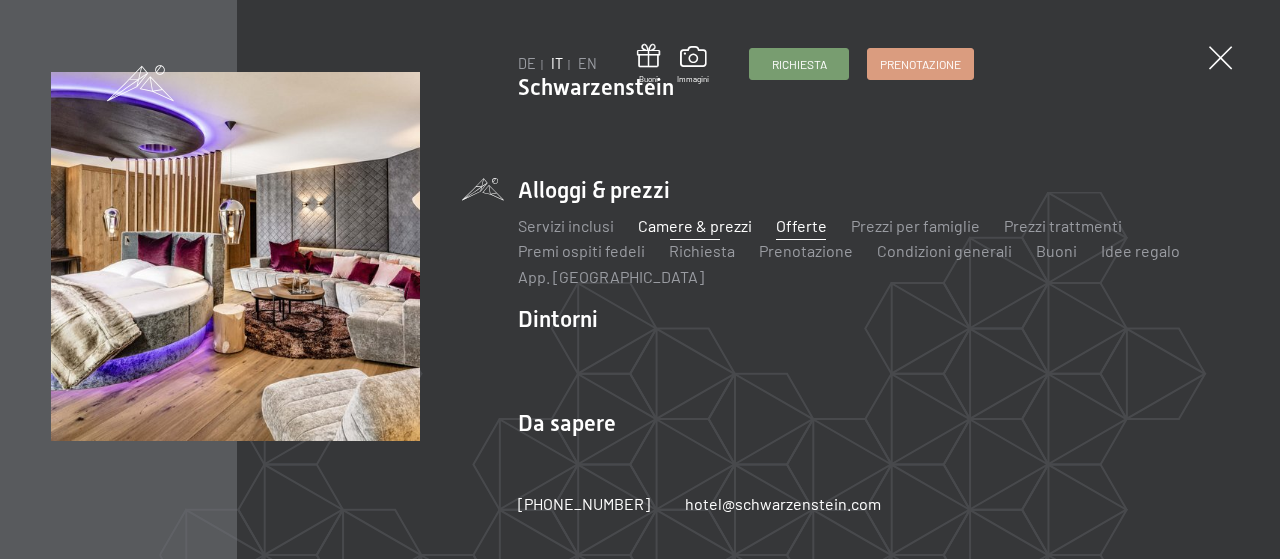 click on "Camere & prezzi" at bounding box center [695, 225] 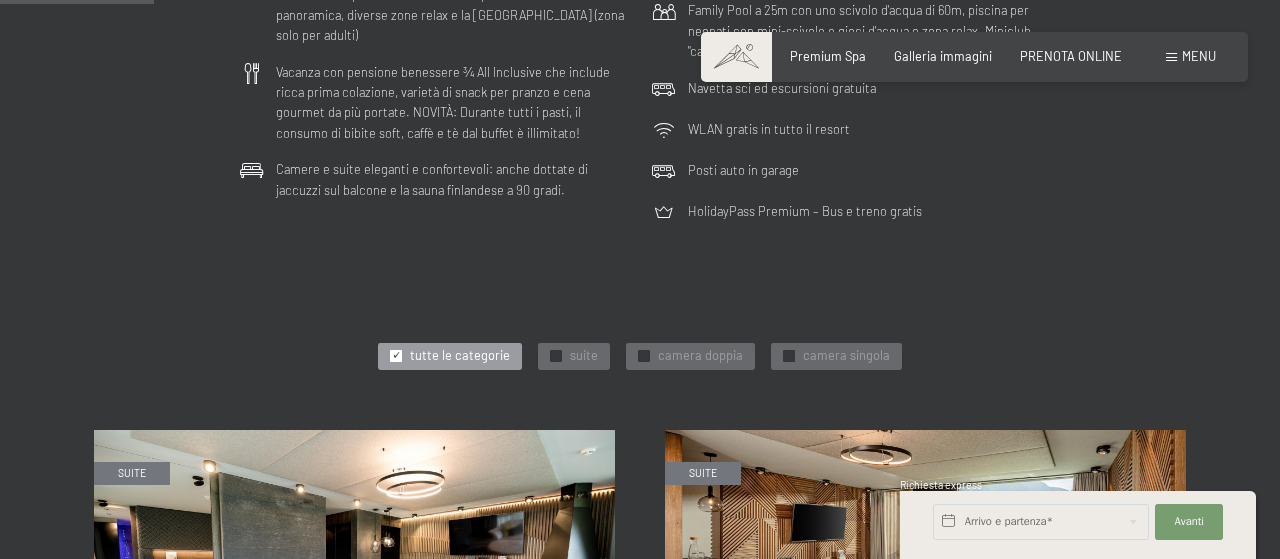 scroll, scrollTop: 728, scrollLeft: 0, axis: vertical 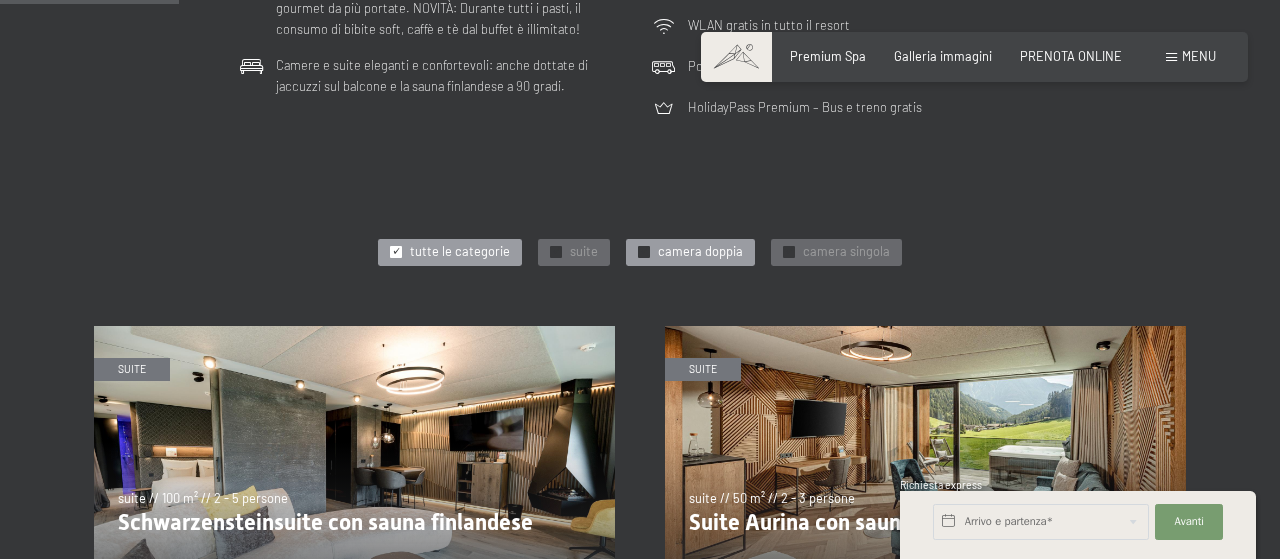 click on "✓       camera doppia" at bounding box center (690, 253) 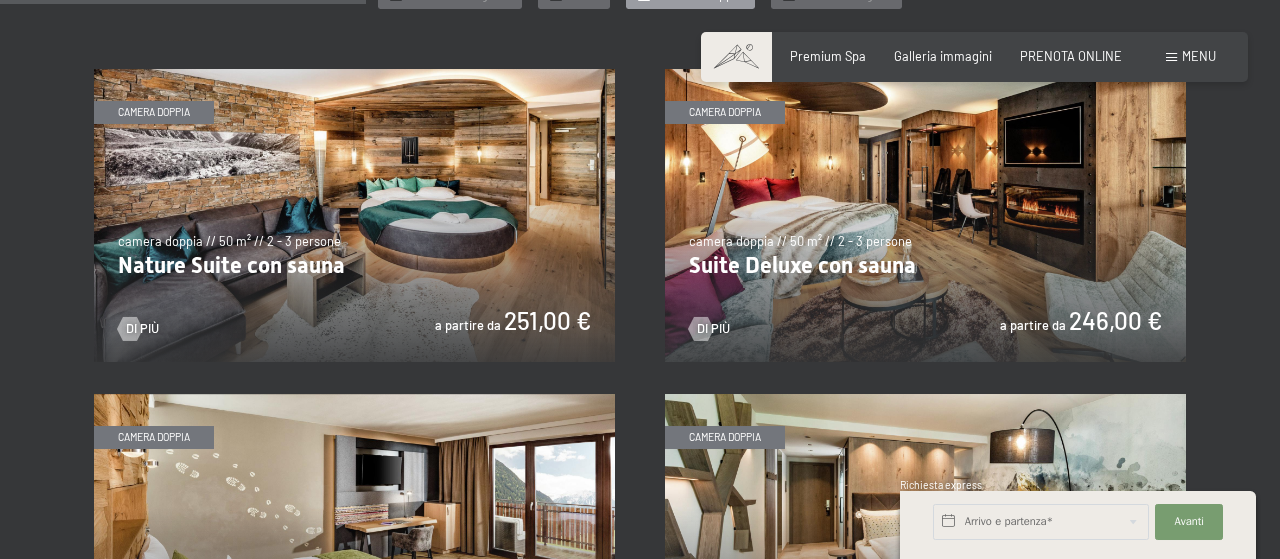 scroll, scrollTop: 1040, scrollLeft: 0, axis: vertical 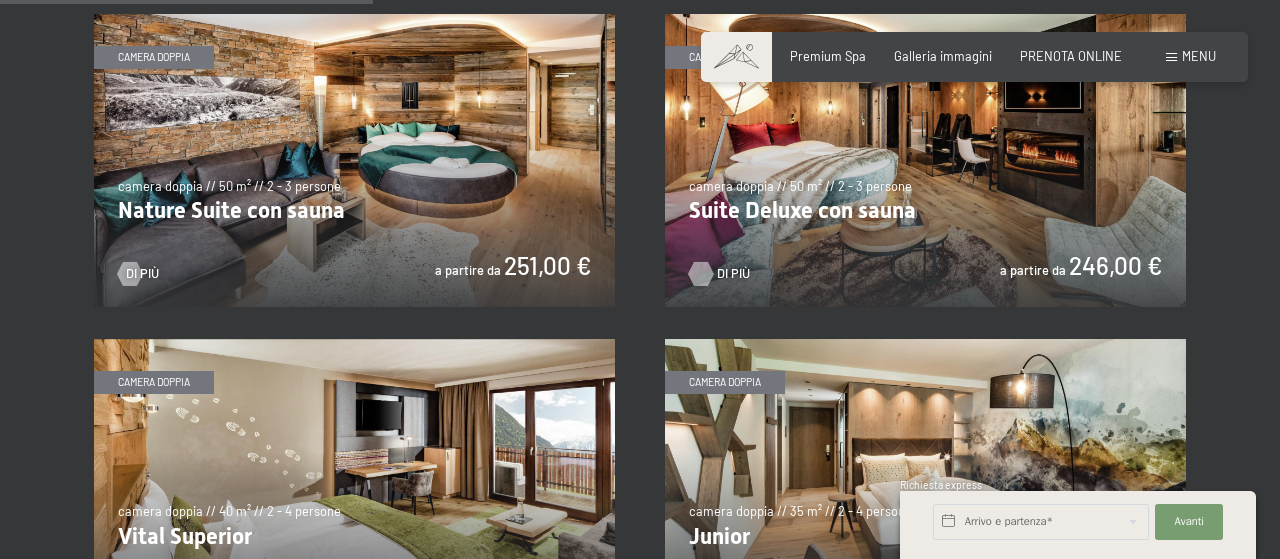 click on "Di più" at bounding box center (733, 274) 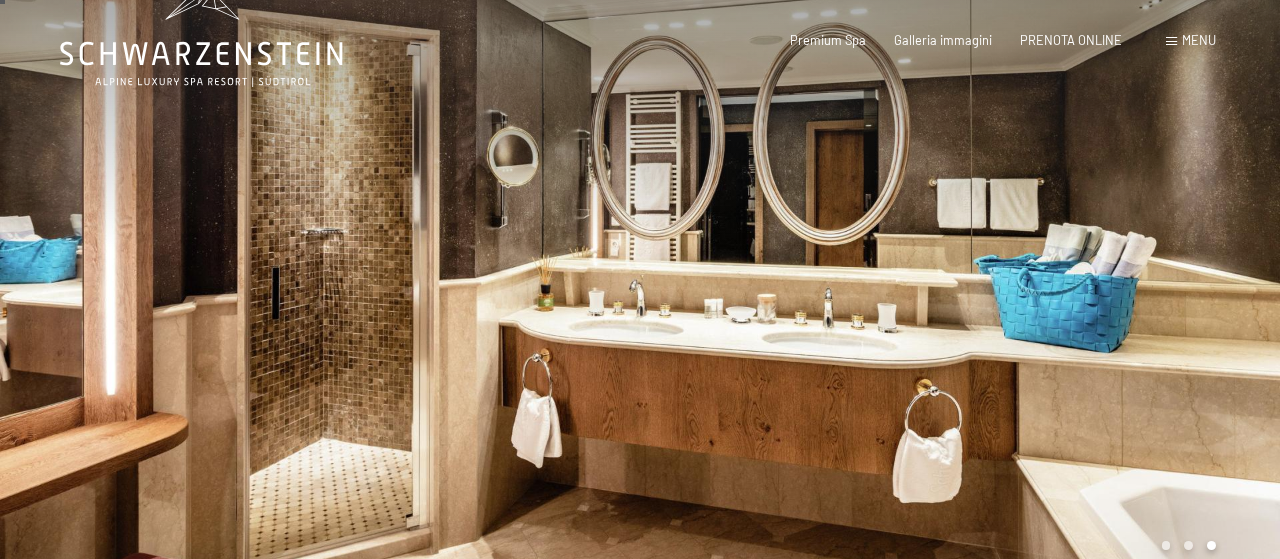 scroll, scrollTop: 0, scrollLeft: 0, axis: both 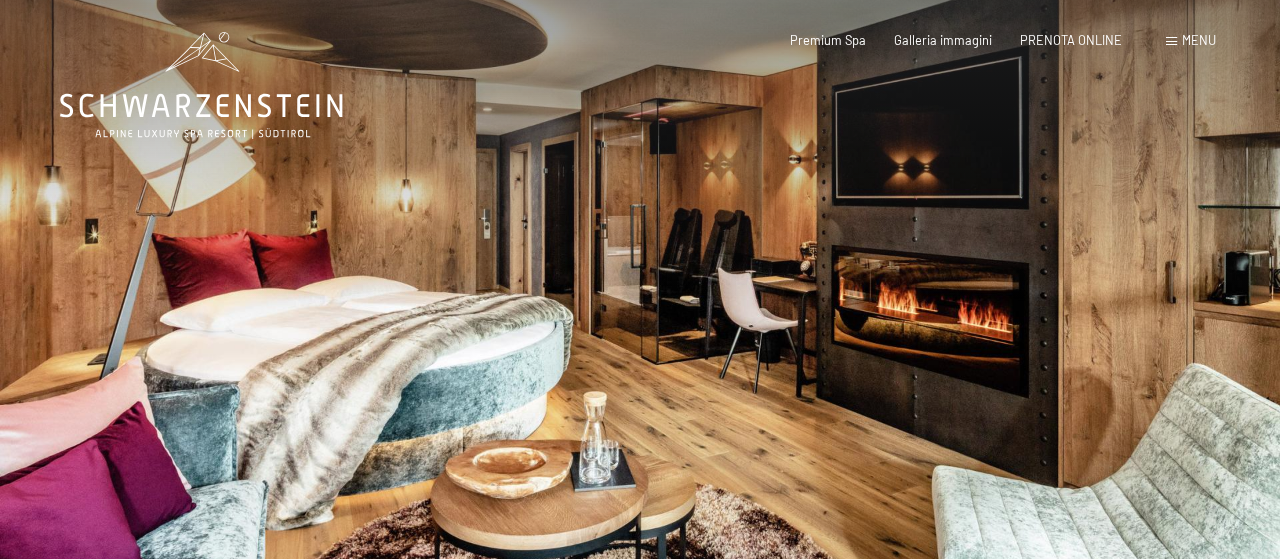 click on "Menu" at bounding box center (1199, 40) 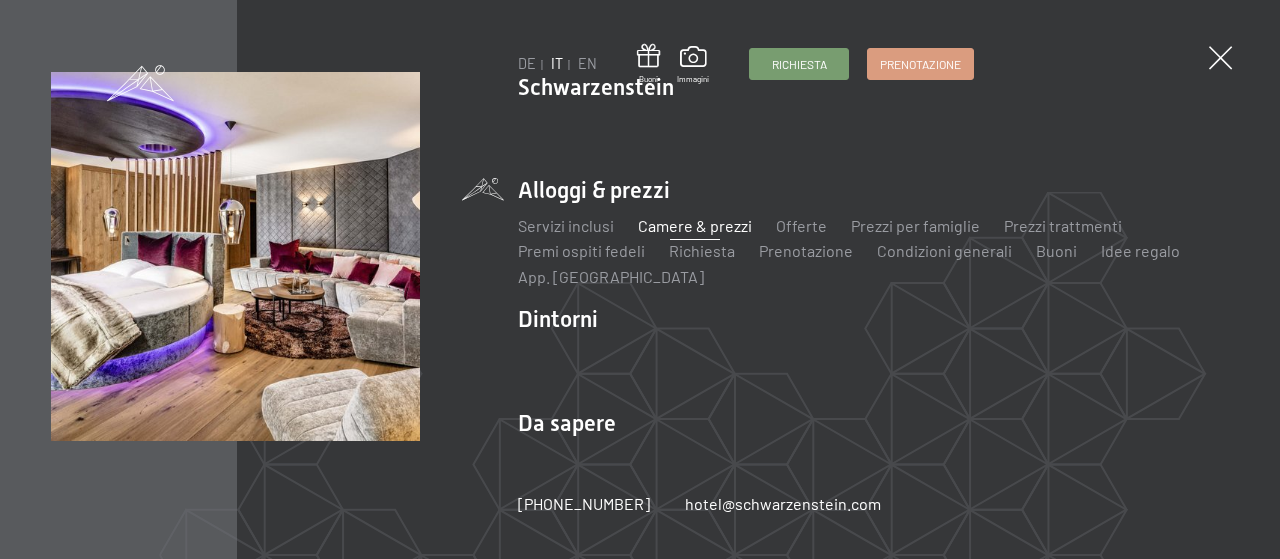 click on "Camere & prezzi" at bounding box center [695, 225] 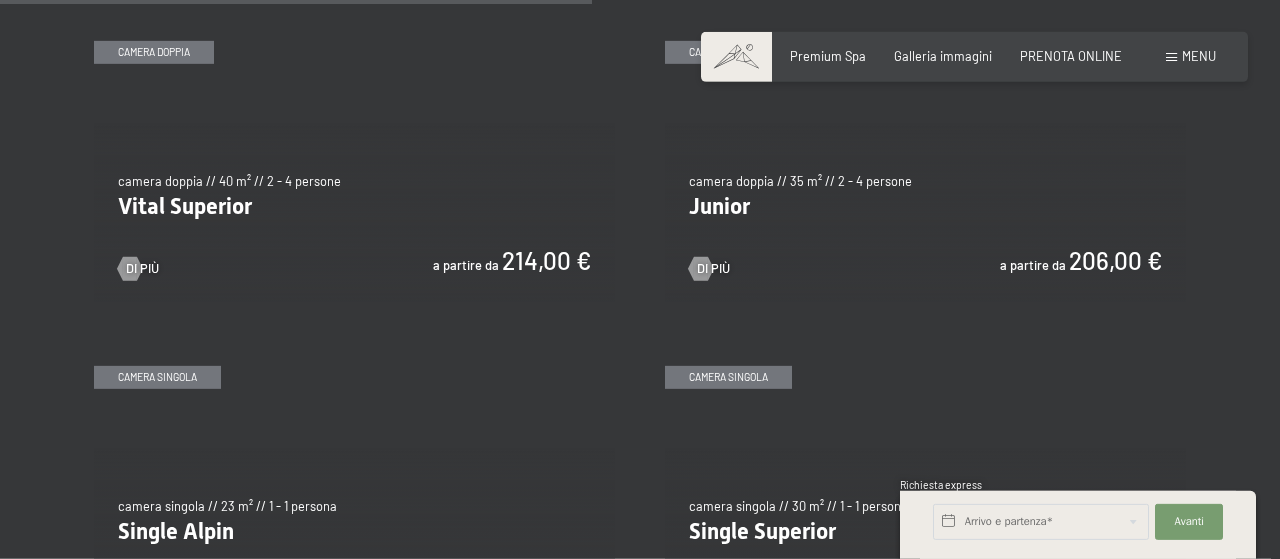 scroll, scrollTop: 2288, scrollLeft: 0, axis: vertical 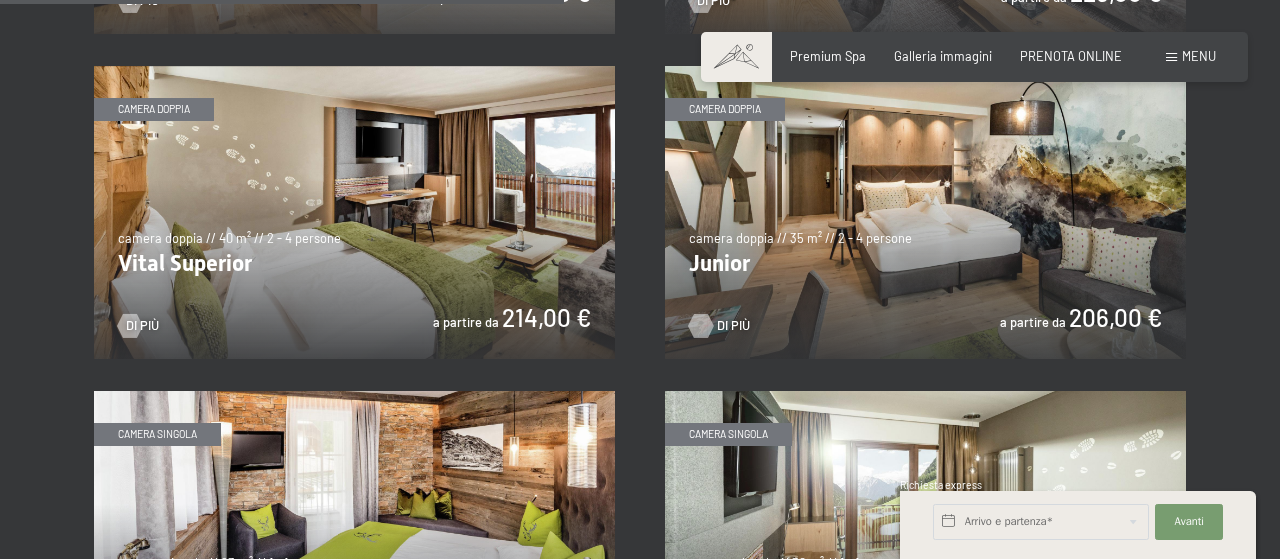 click at bounding box center (701, 326) 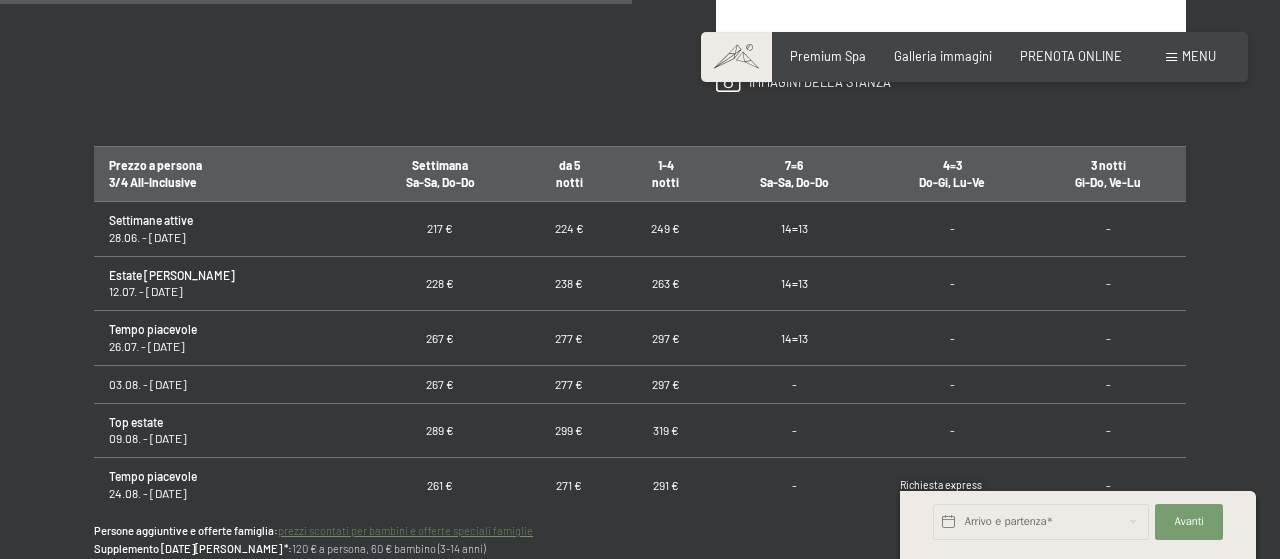 scroll, scrollTop: 1144, scrollLeft: 0, axis: vertical 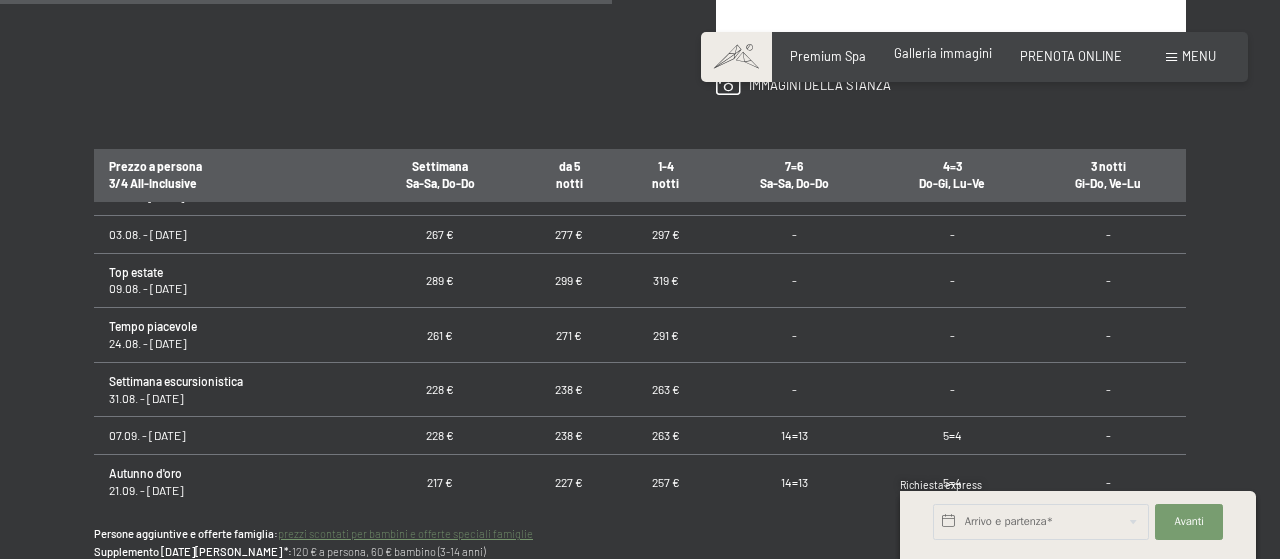 click on "Galleria immagini" at bounding box center [943, 53] 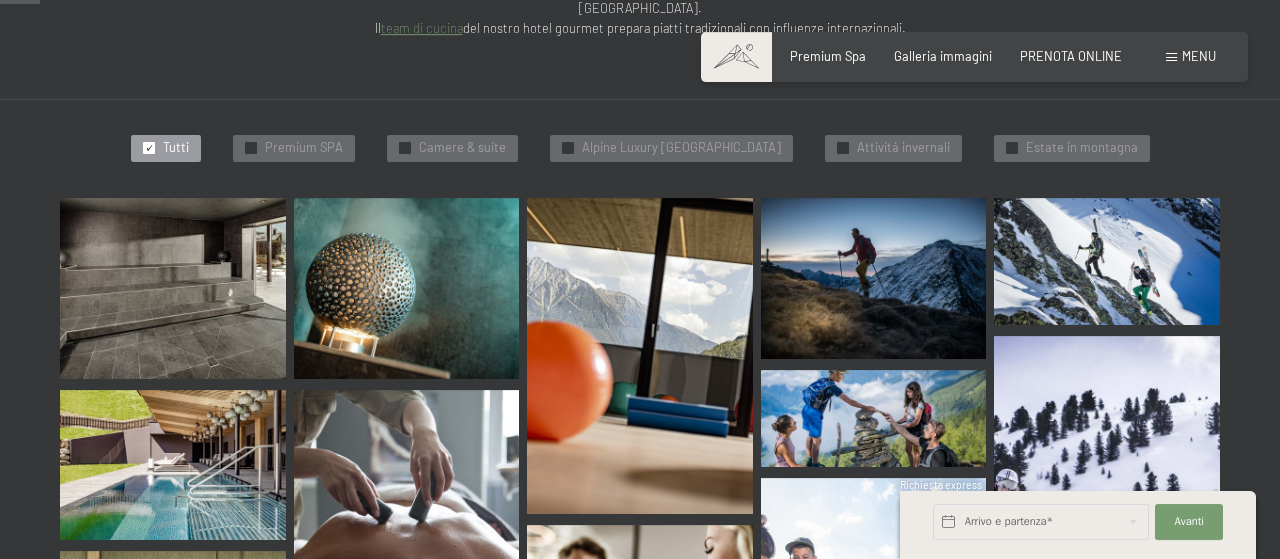 scroll, scrollTop: 520, scrollLeft: 0, axis: vertical 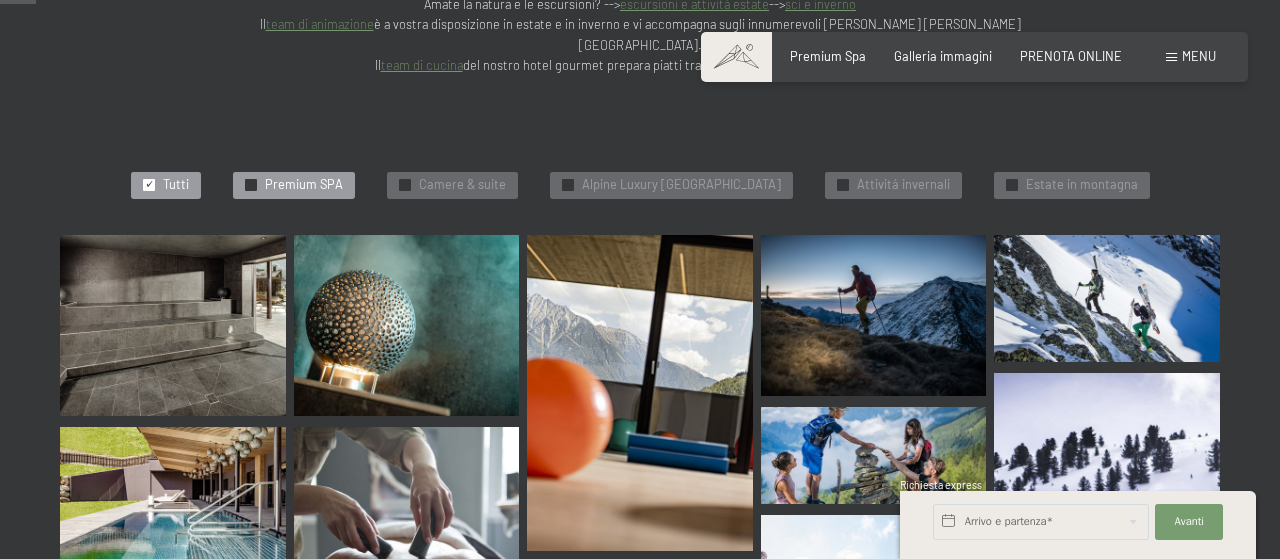click on "✓" at bounding box center [251, 185] 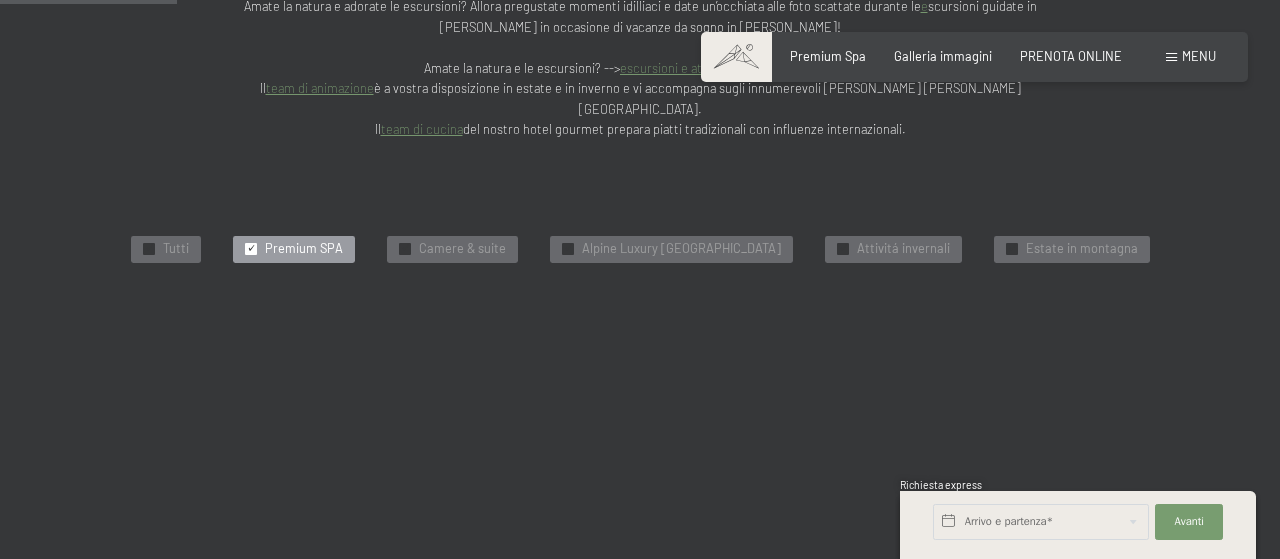 scroll, scrollTop: 456, scrollLeft: 0, axis: vertical 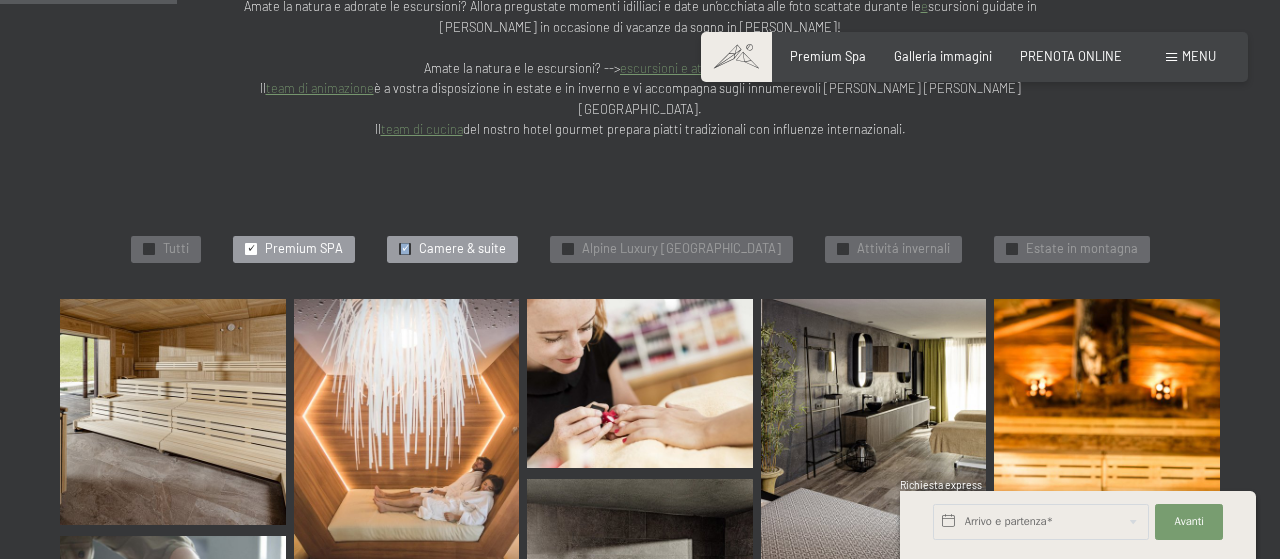 click on "✓" at bounding box center (405, 249) 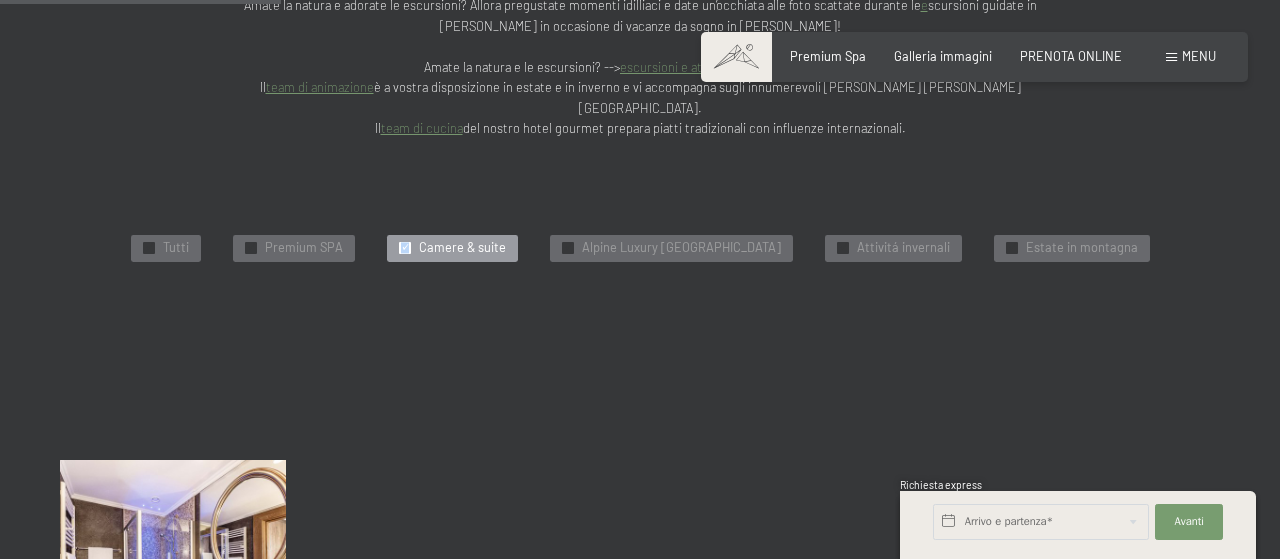 scroll, scrollTop: 456, scrollLeft: 0, axis: vertical 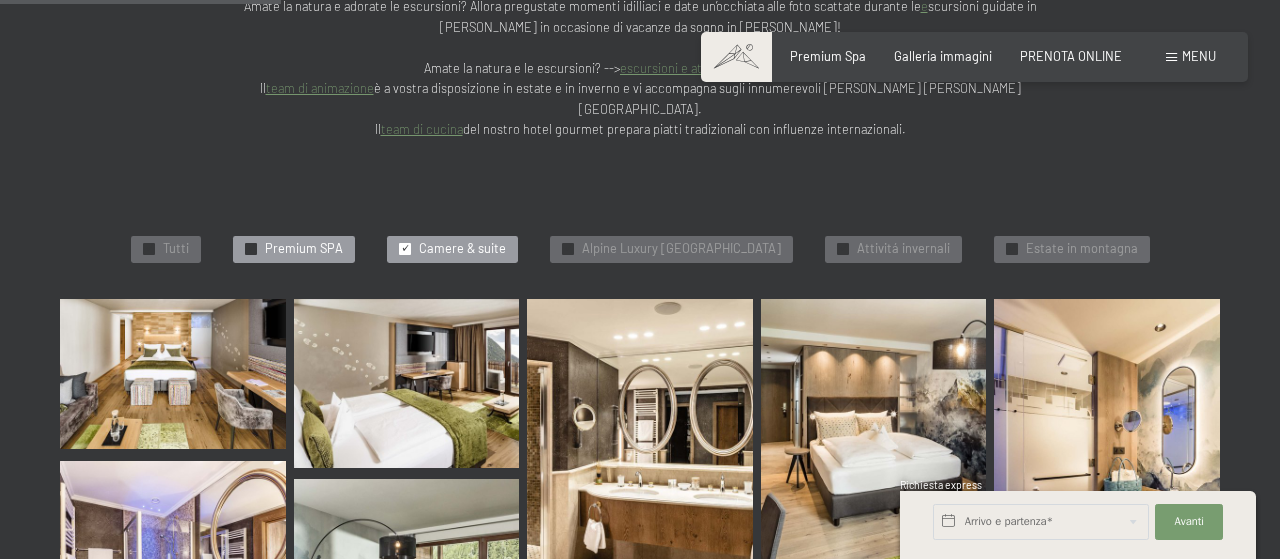 click on "Premium SPA" at bounding box center [304, 249] 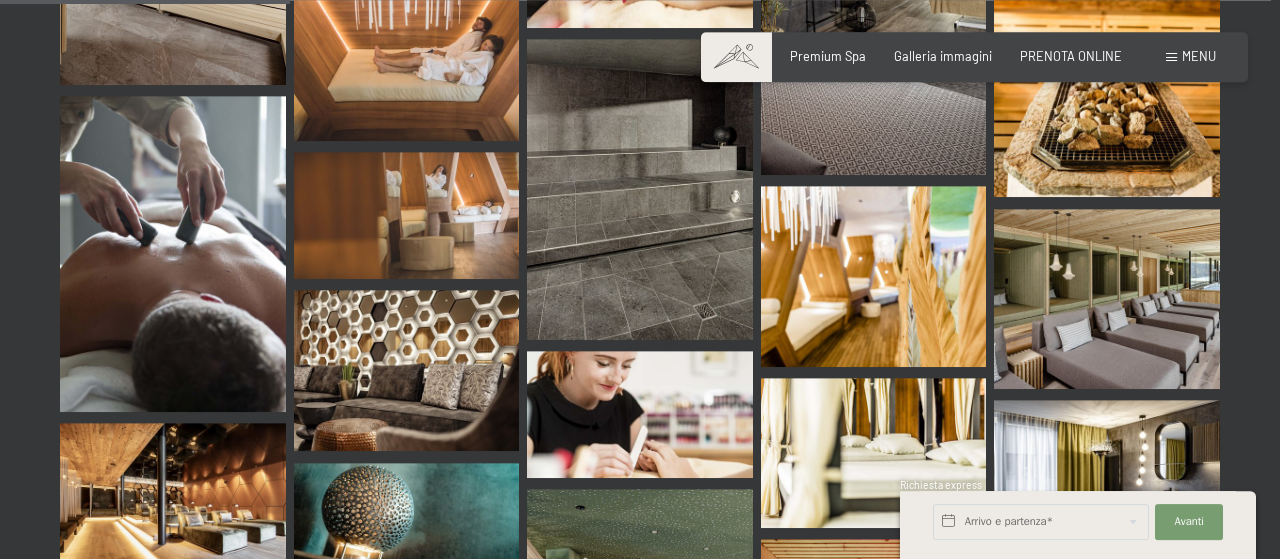 scroll, scrollTop: 768, scrollLeft: 0, axis: vertical 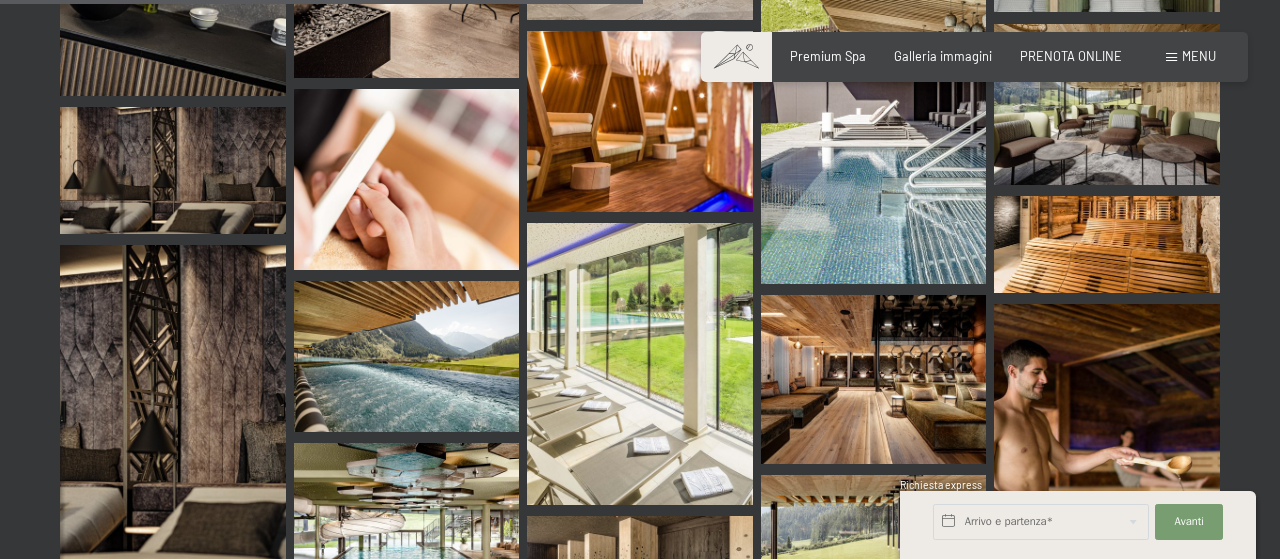 click at bounding box center [407, 356] 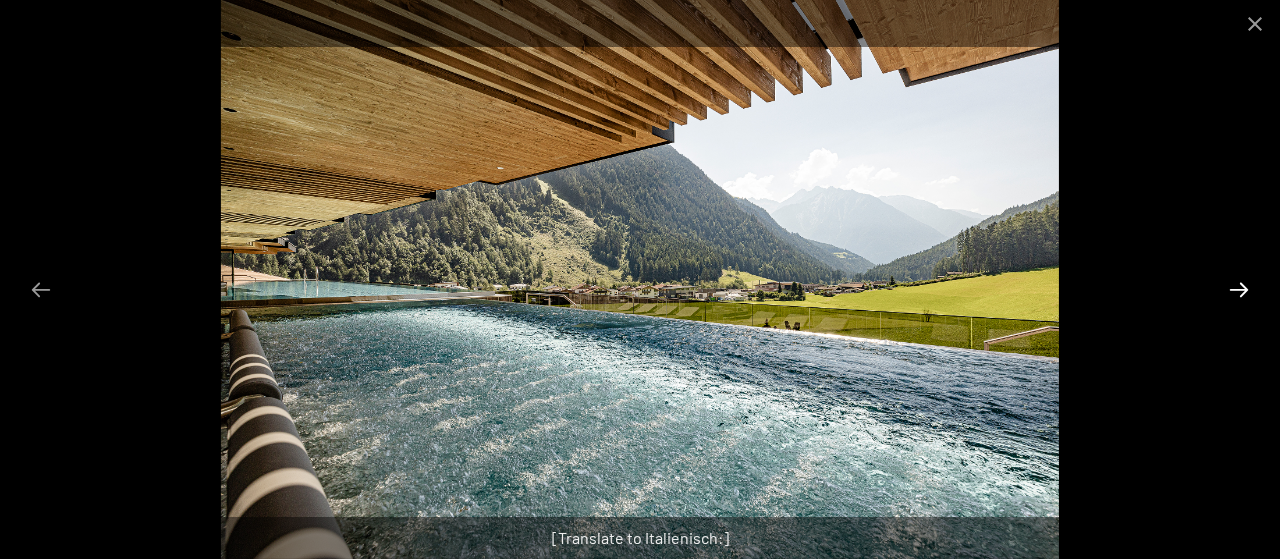 click at bounding box center (1239, 289) 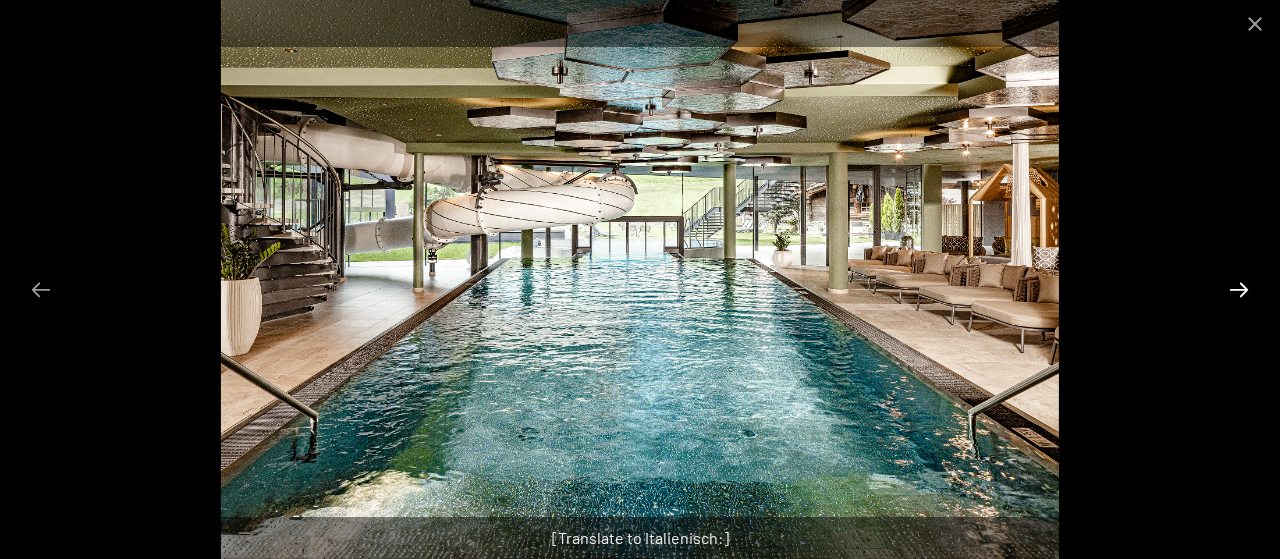 click at bounding box center [1239, 289] 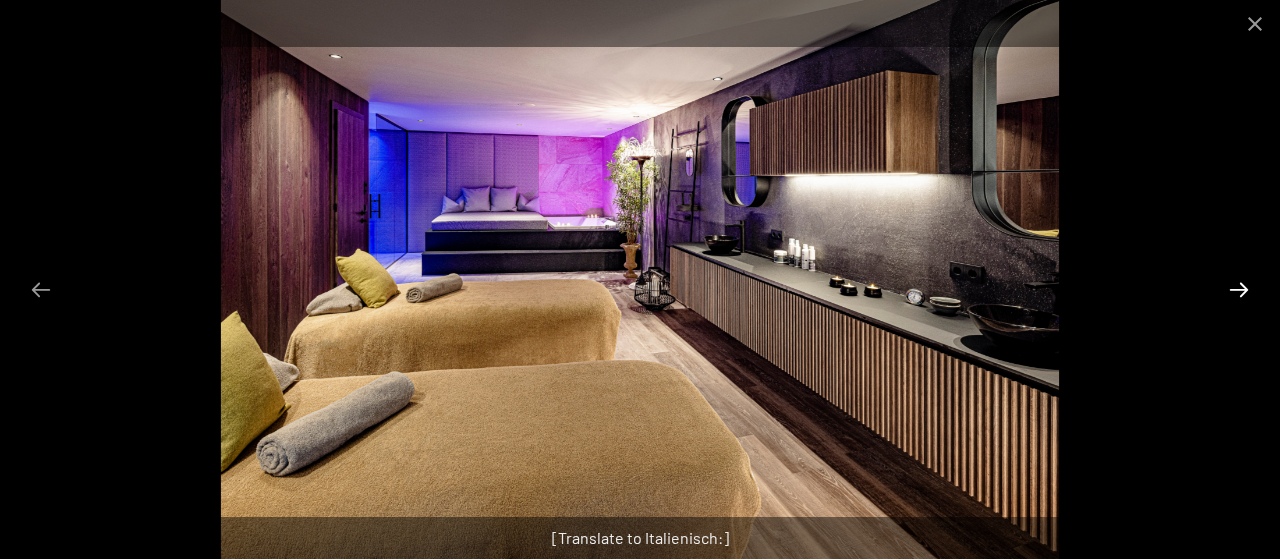 click at bounding box center [1239, 289] 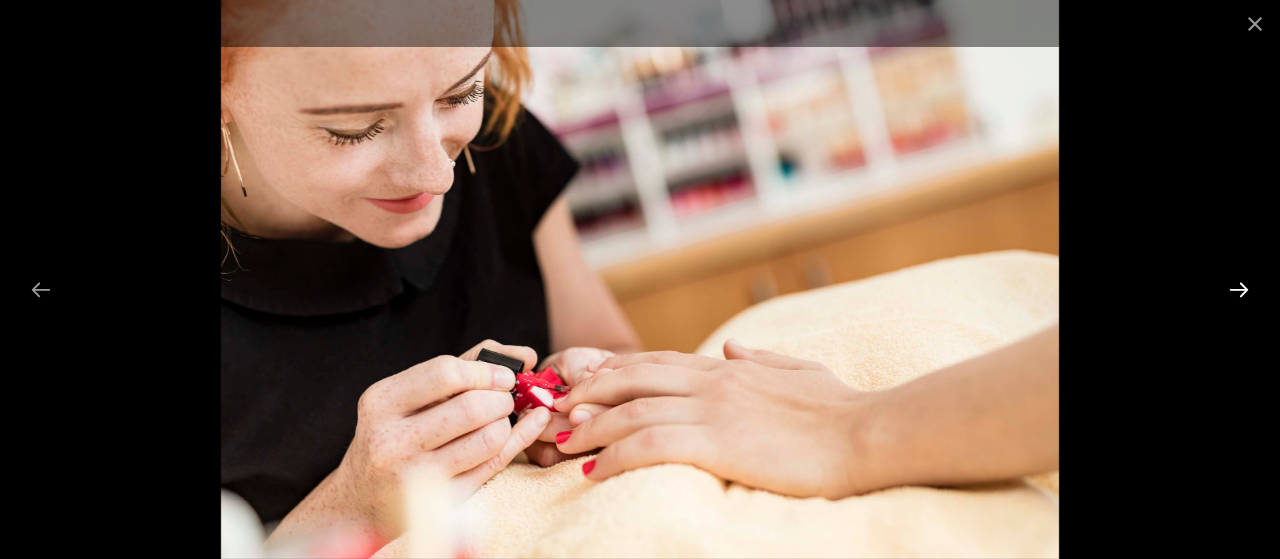 click at bounding box center (1239, 289) 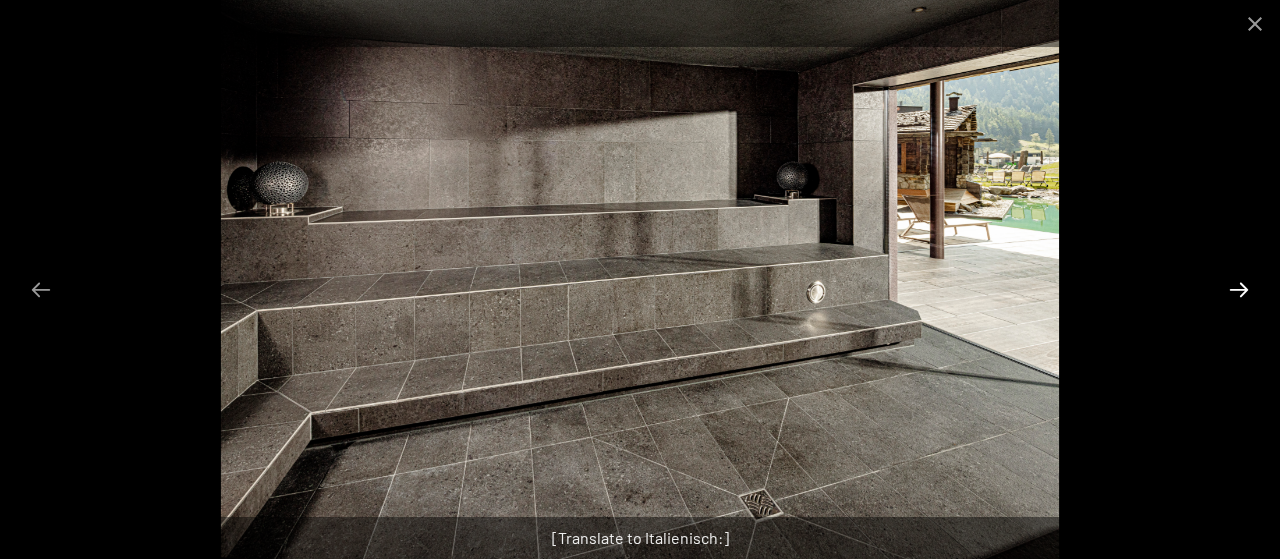click at bounding box center (1239, 289) 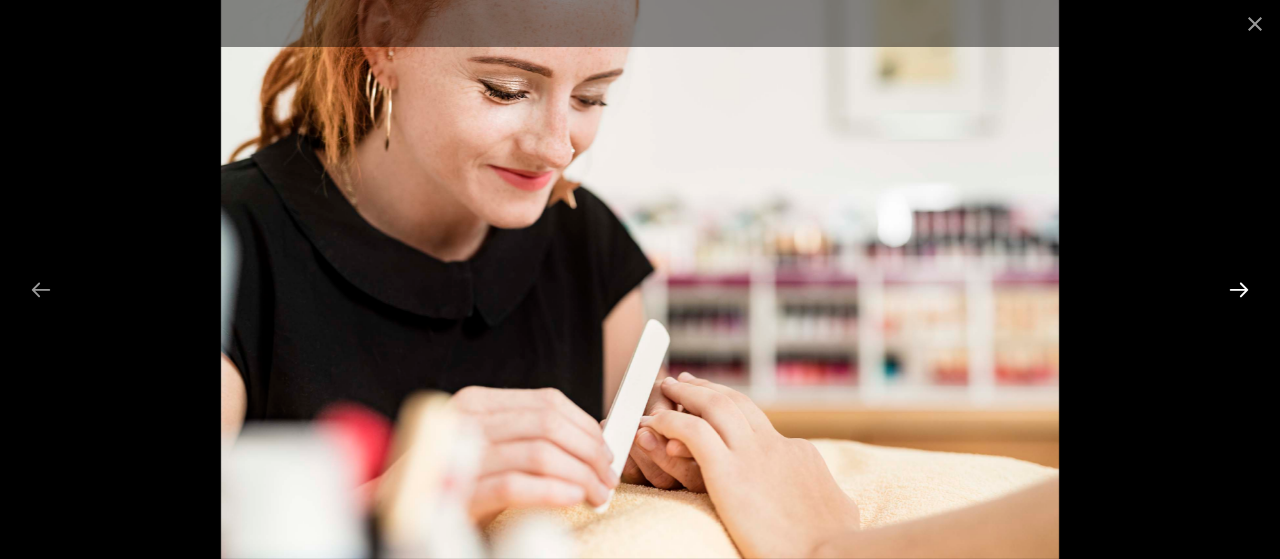 click at bounding box center [1239, 289] 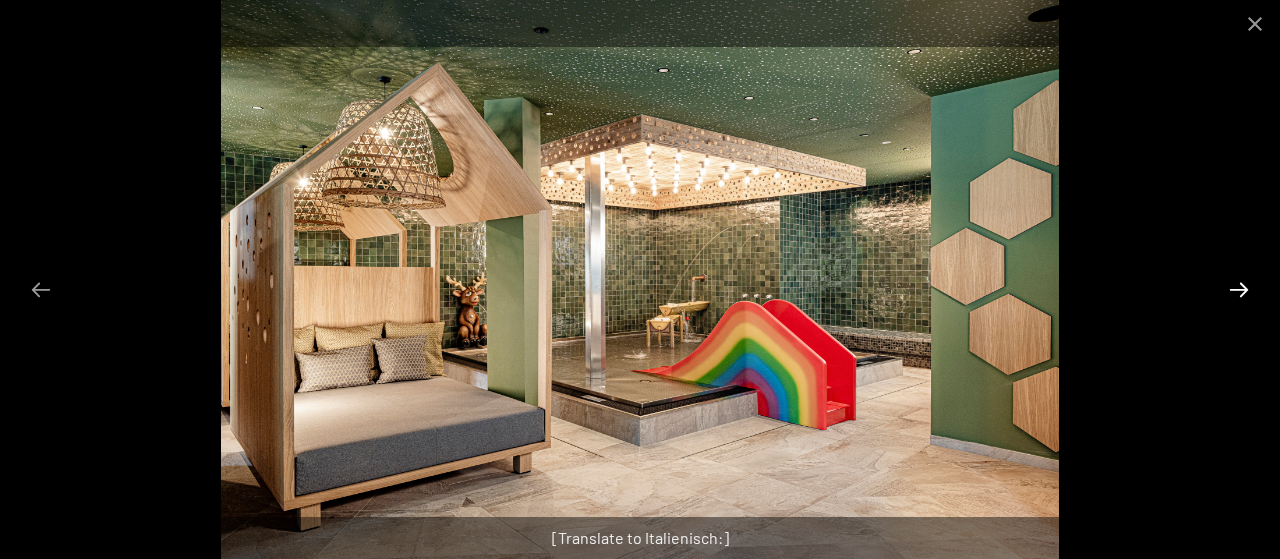 click at bounding box center (1239, 289) 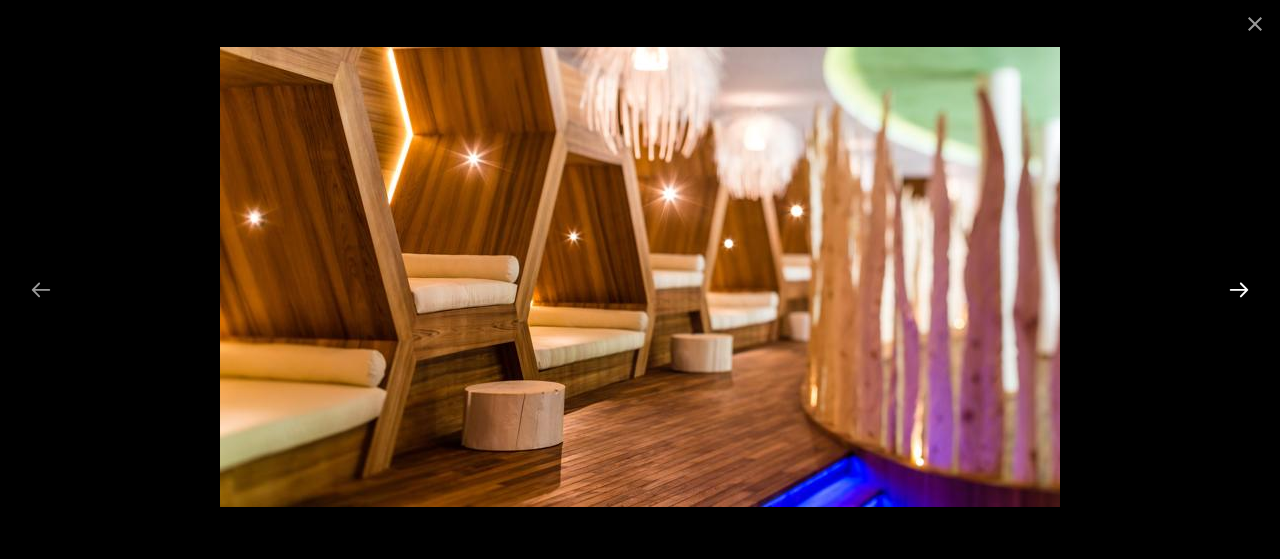 click at bounding box center [1239, 289] 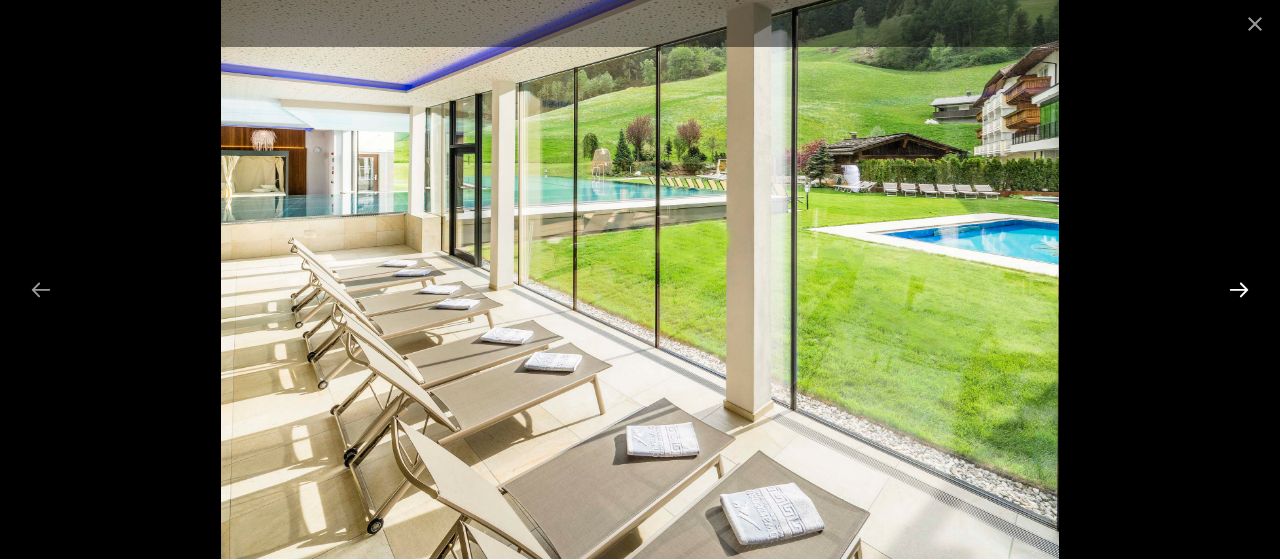 click at bounding box center [1239, 289] 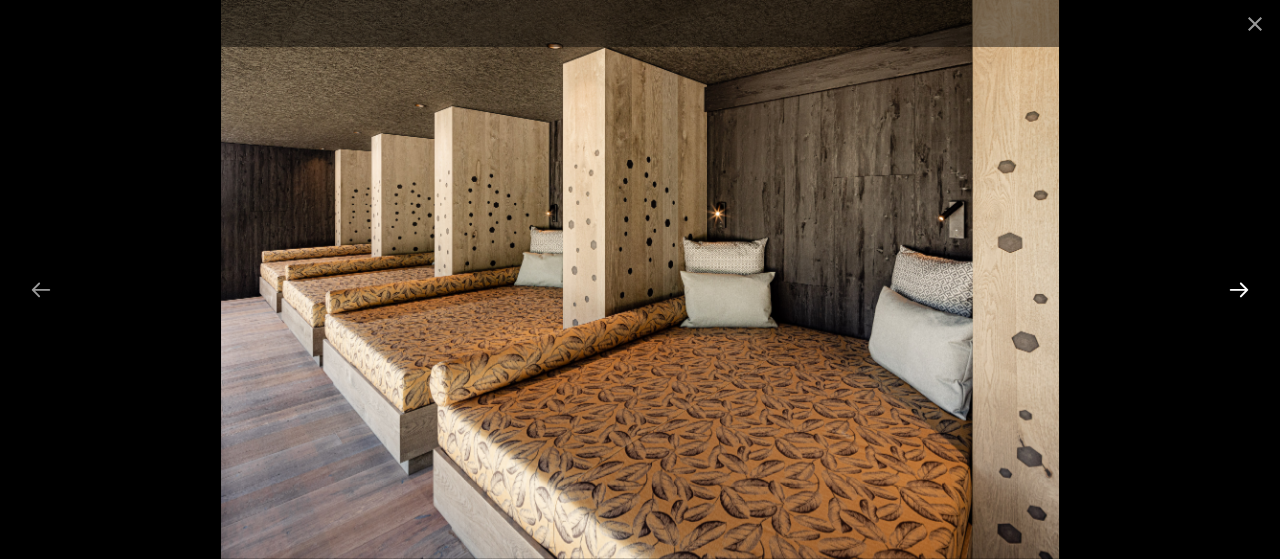 click at bounding box center [1239, 289] 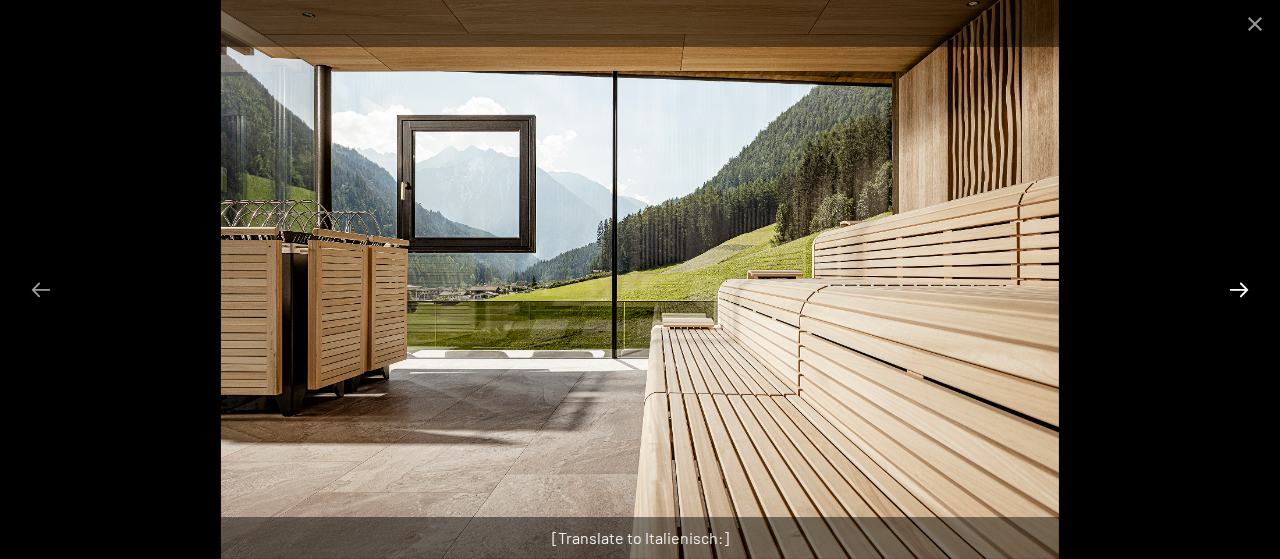 click at bounding box center [1239, 289] 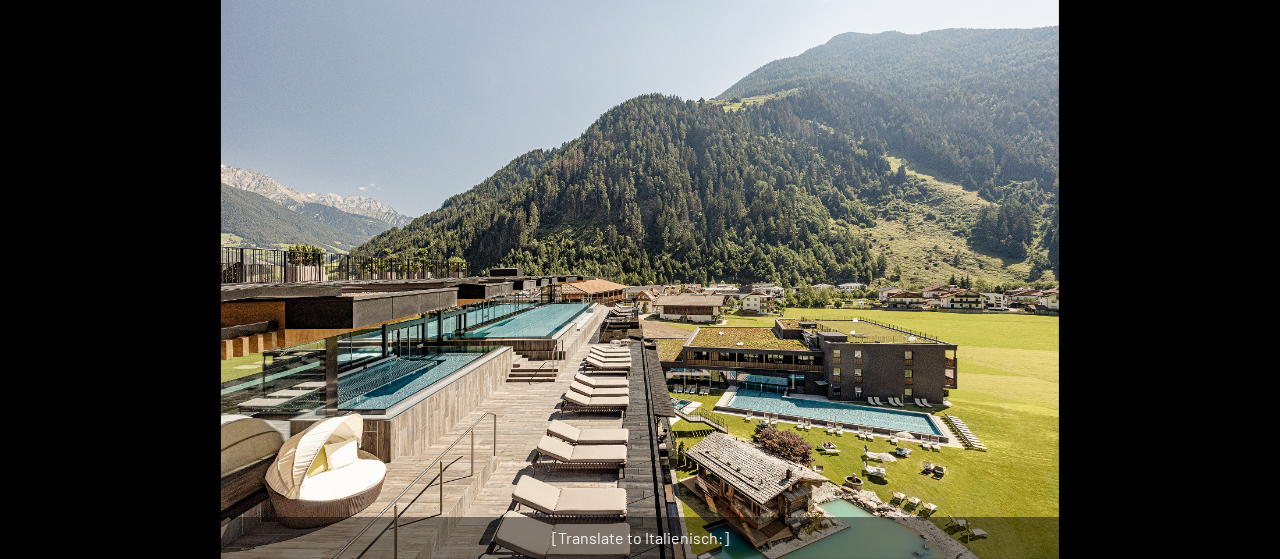 click at bounding box center [1249, 289] 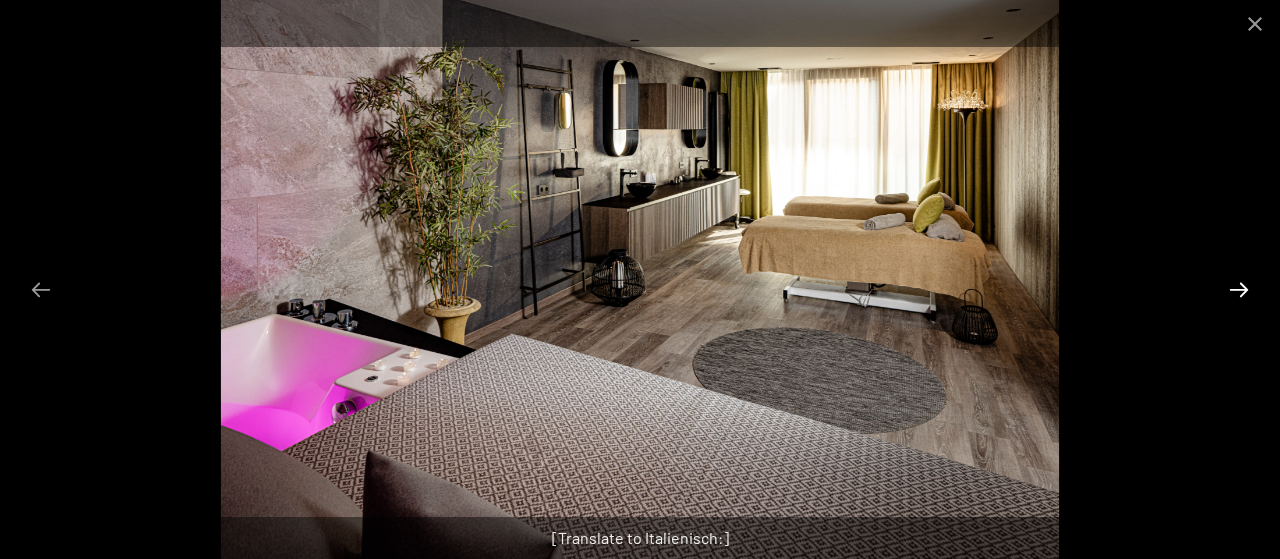 click at bounding box center (1239, 289) 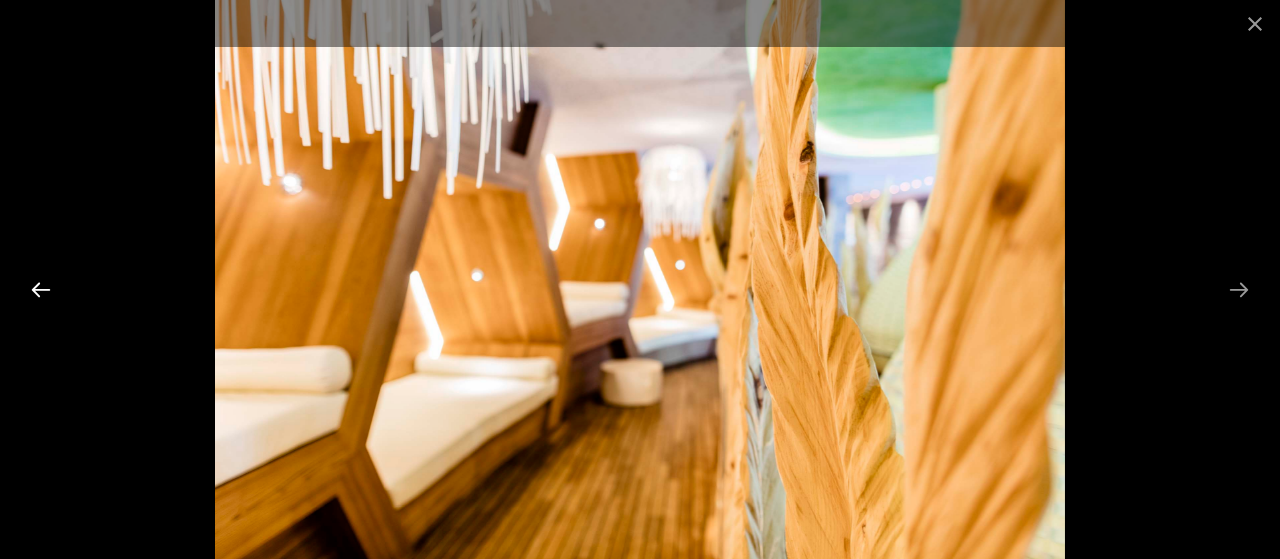 click at bounding box center (41, 289) 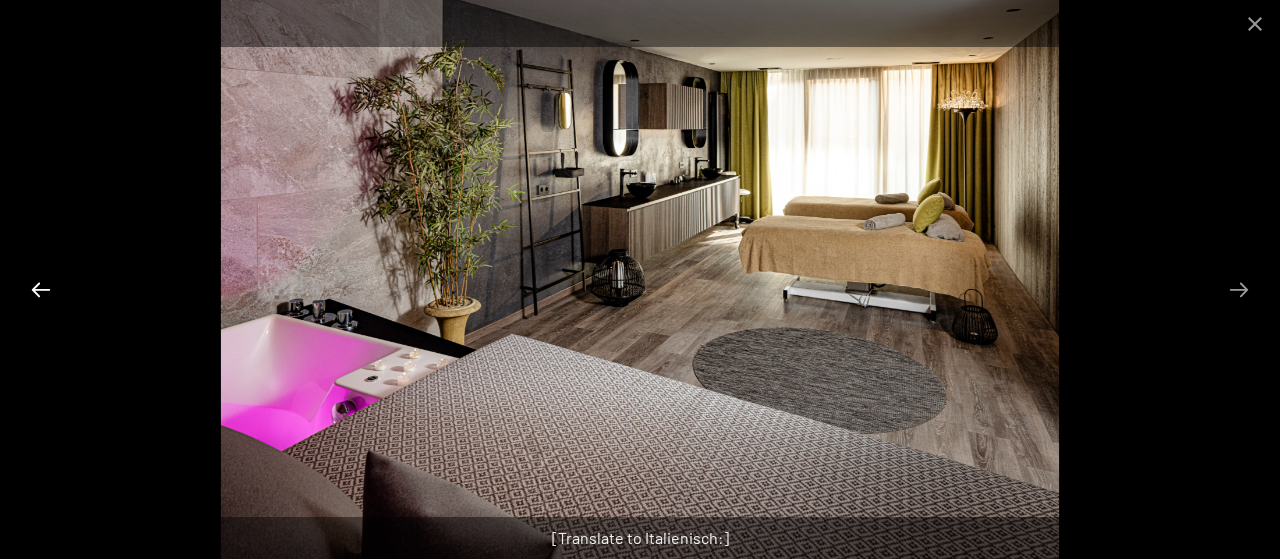 click at bounding box center [41, 289] 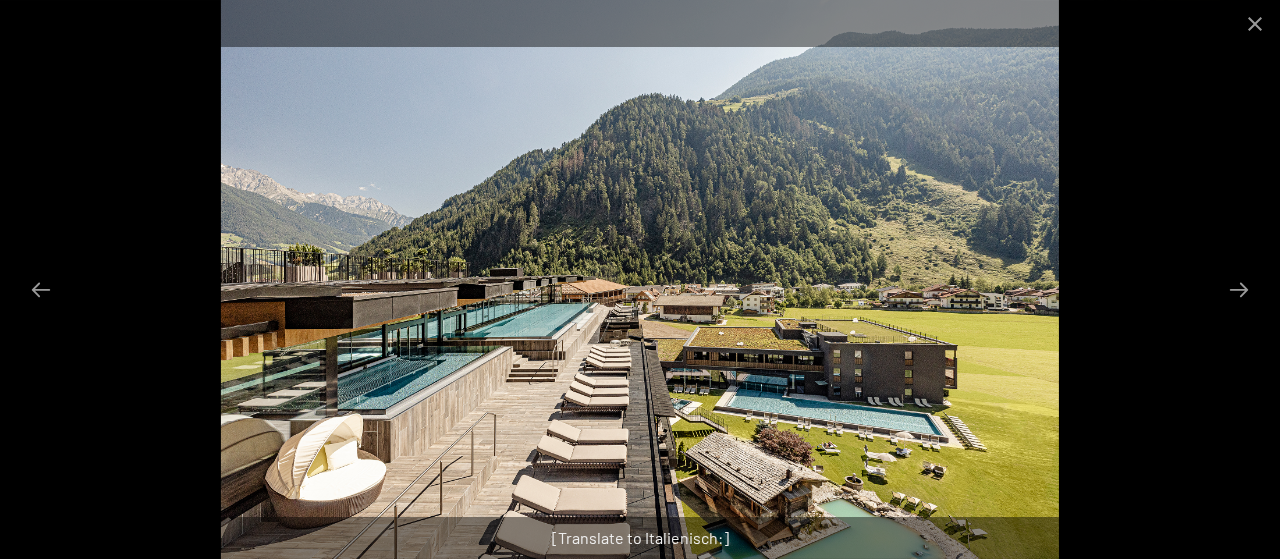 scroll, scrollTop: 1912, scrollLeft: 0, axis: vertical 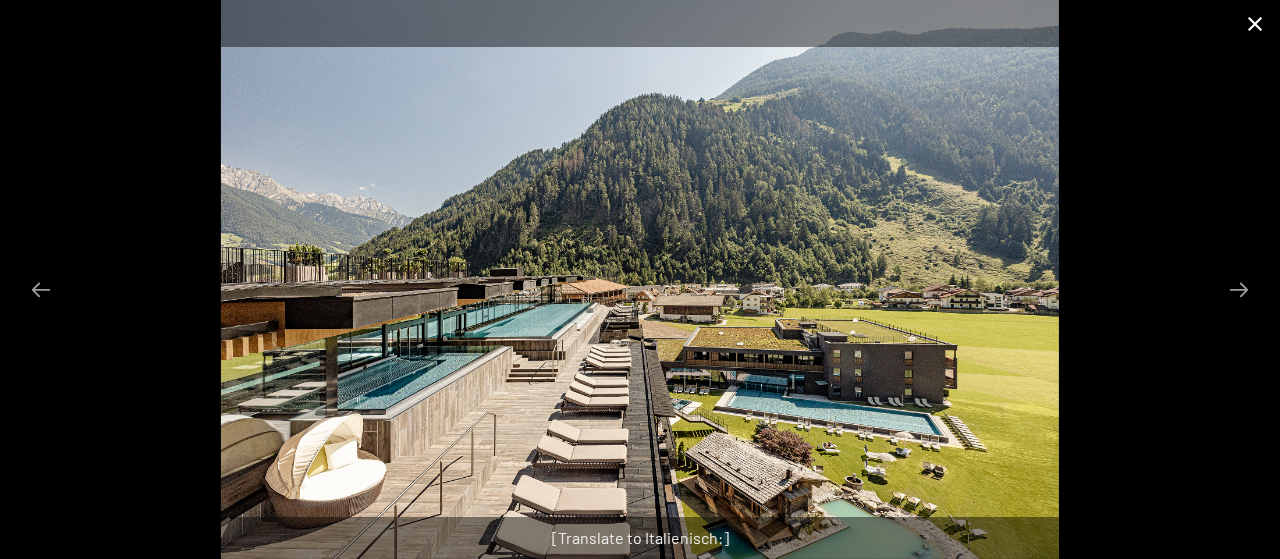 click at bounding box center (1255, 23) 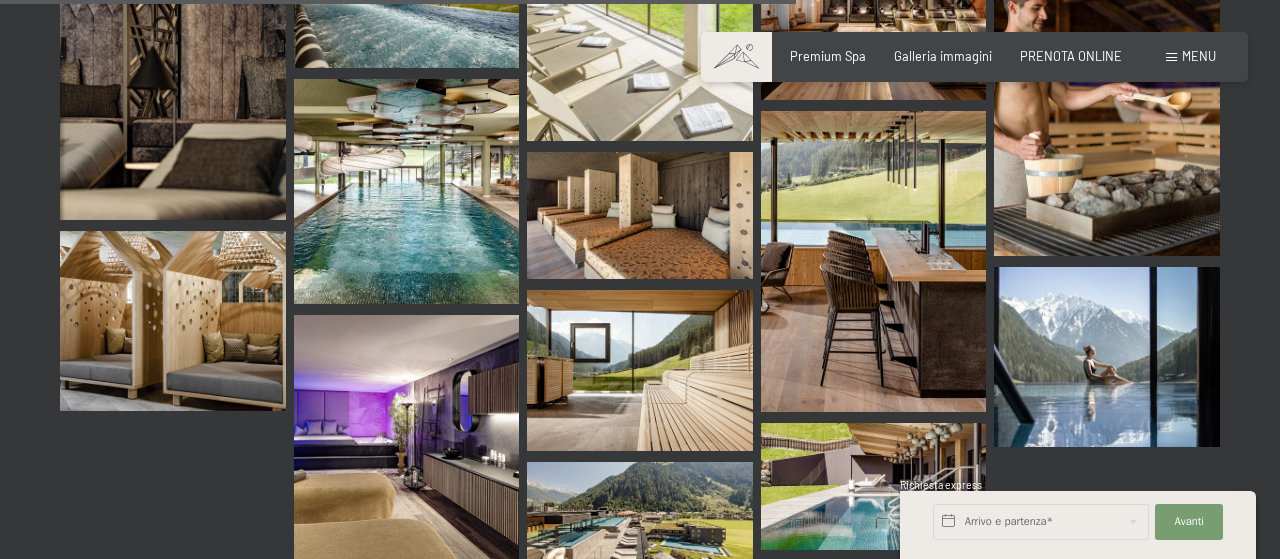 scroll, scrollTop: 2120, scrollLeft: 0, axis: vertical 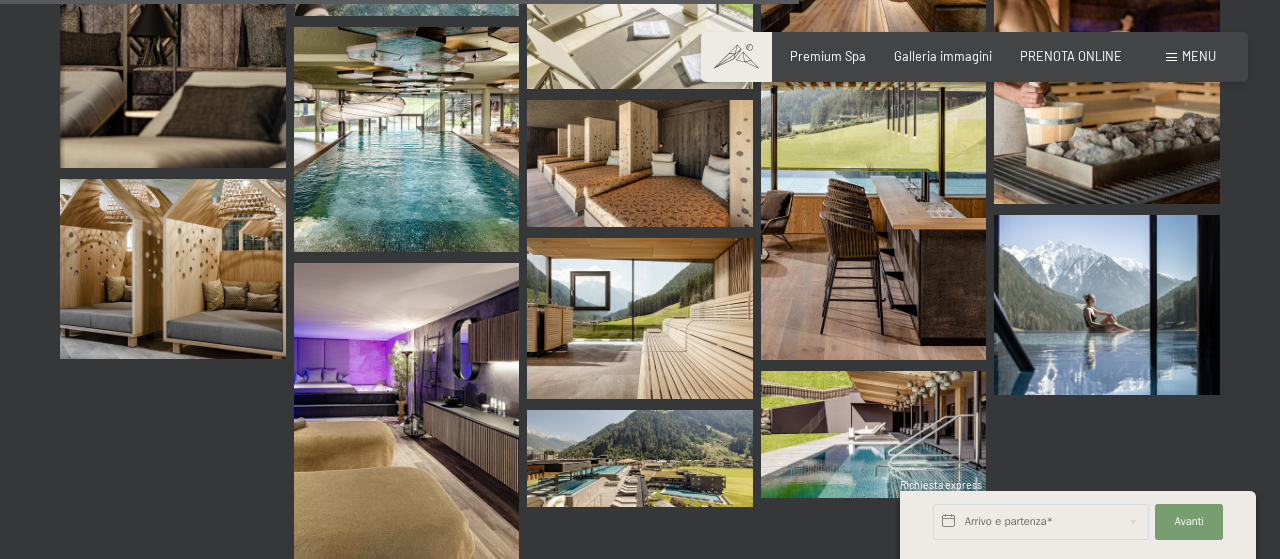 click at bounding box center [640, 458] 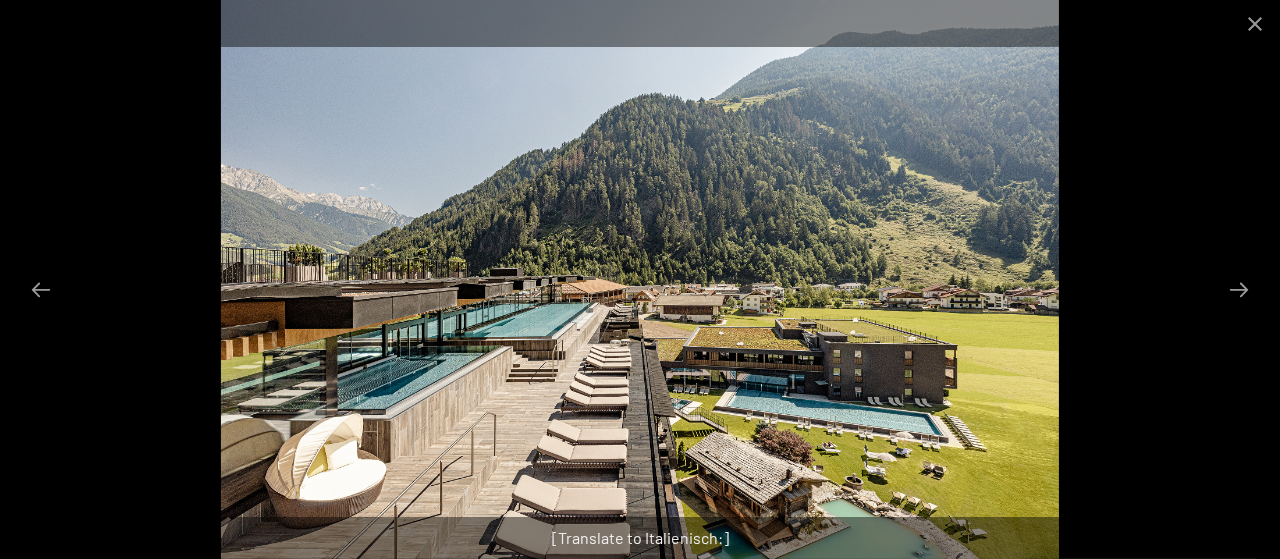 scroll, scrollTop: 2328, scrollLeft: 0, axis: vertical 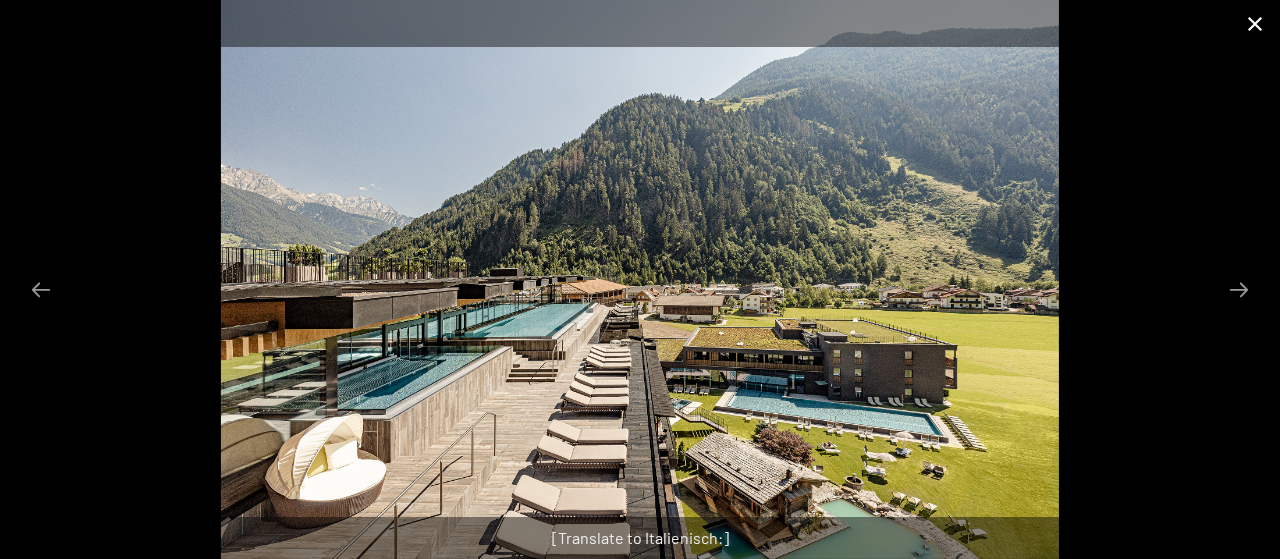 click at bounding box center (1255, 23) 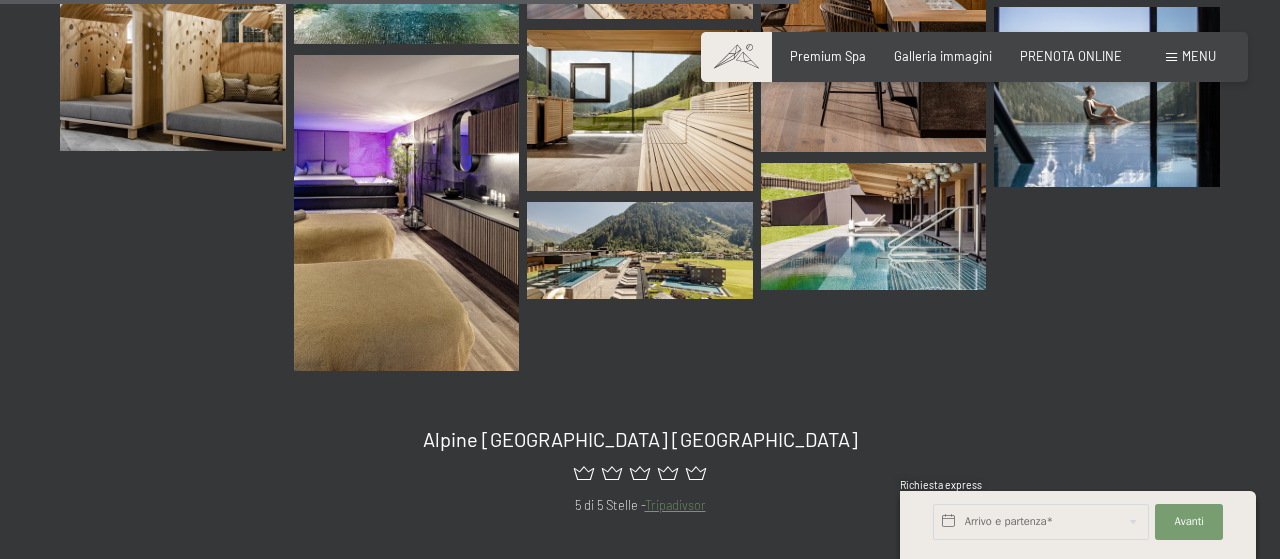 scroll, scrollTop: 2120, scrollLeft: 0, axis: vertical 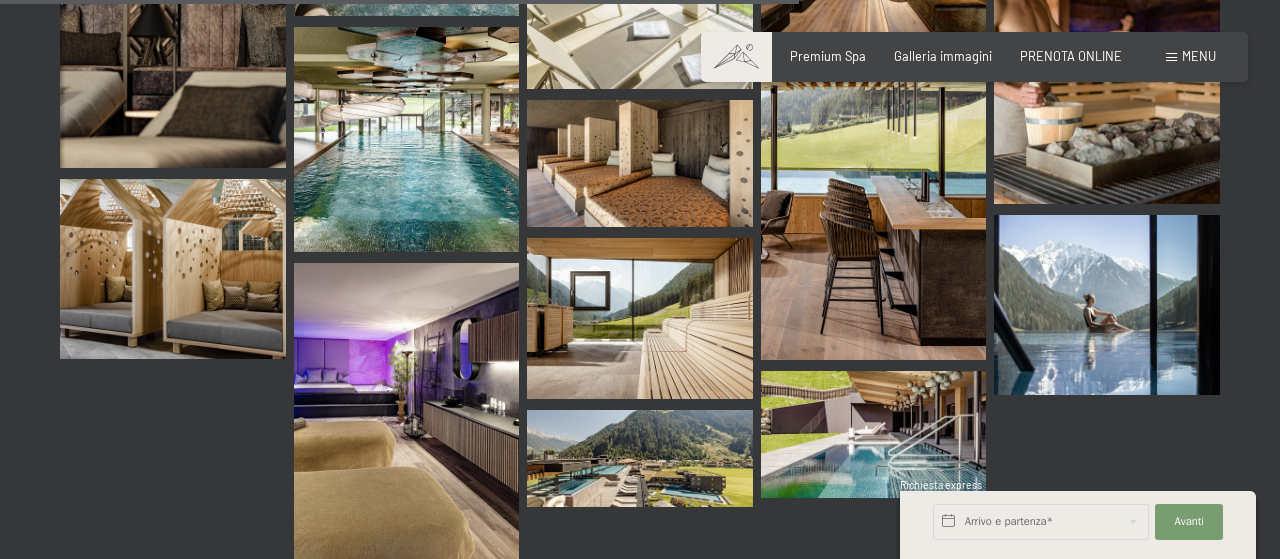 click on "Menu" at bounding box center [1199, 56] 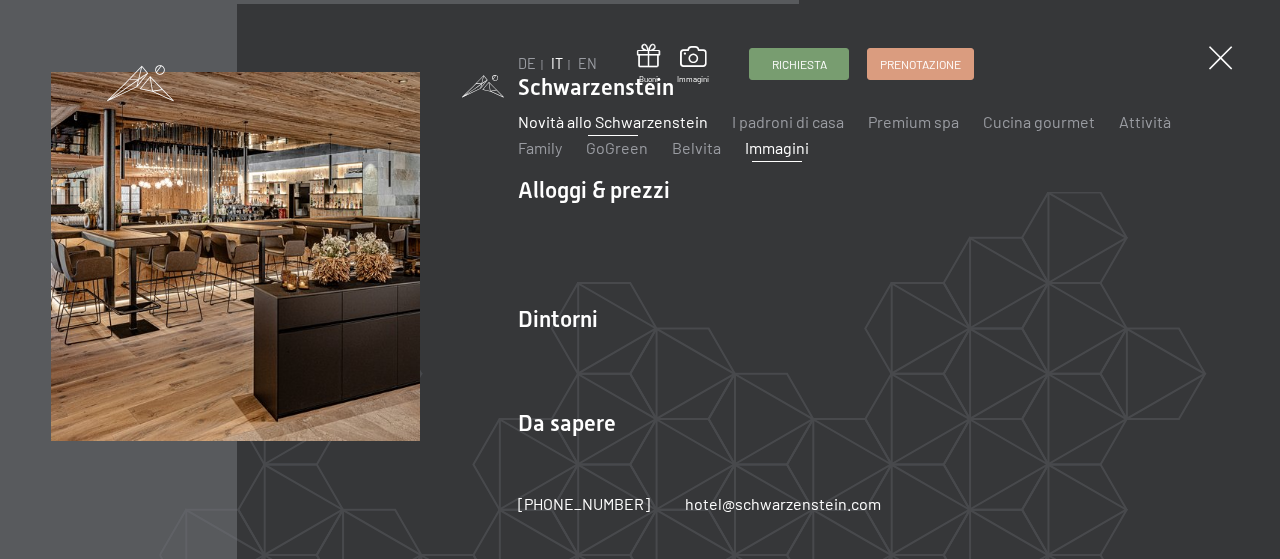 click on "Novità allo Schwarzenstein" at bounding box center (613, 121) 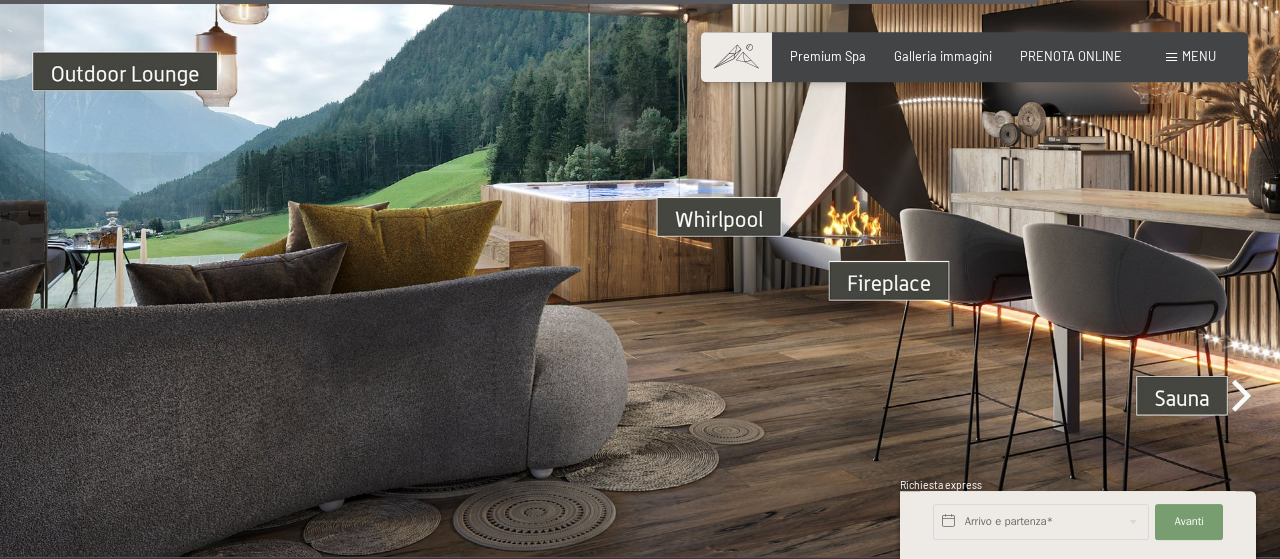 scroll, scrollTop: 5200, scrollLeft: 0, axis: vertical 